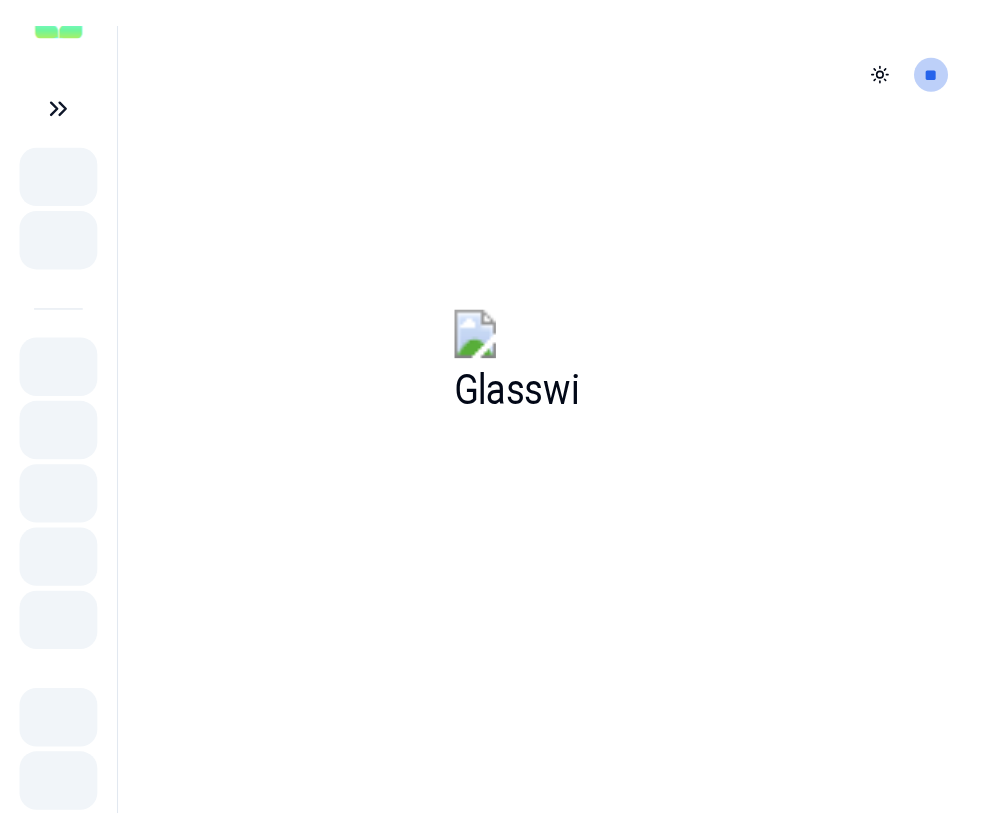 scroll, scrollTop: 0, scrollLeft: 0, axis: both 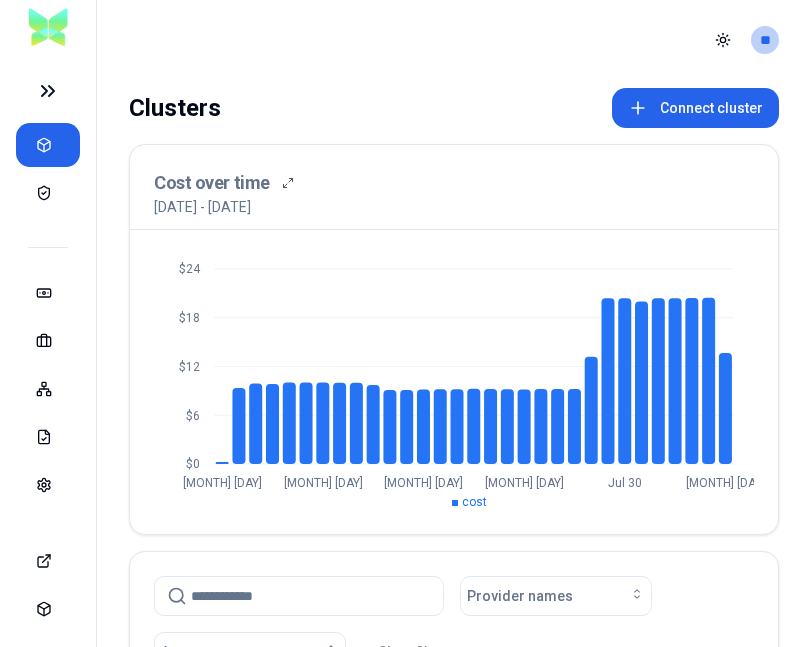 click 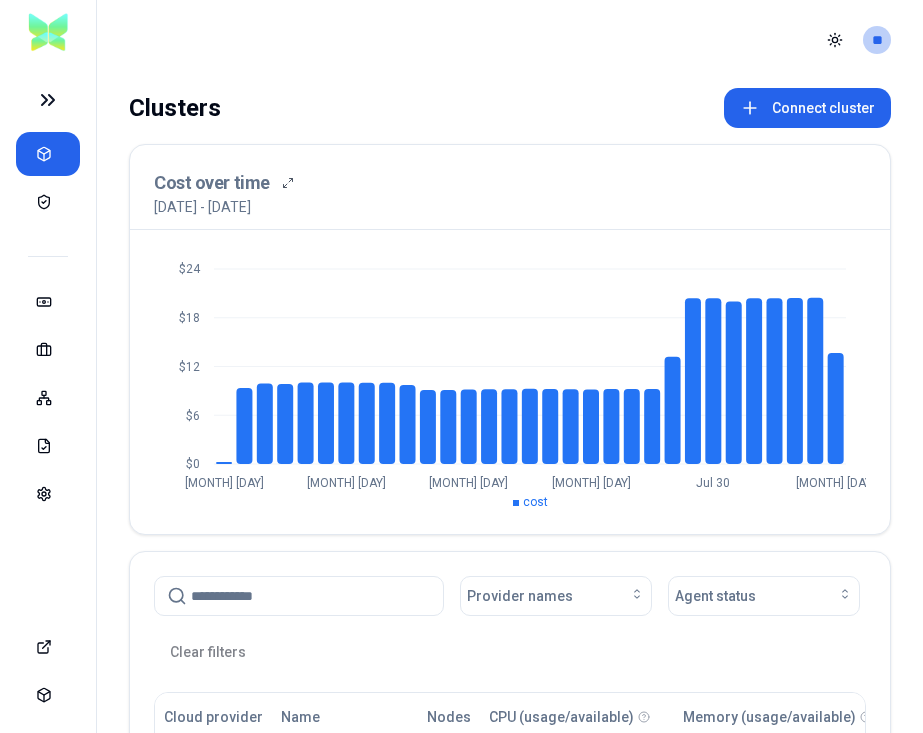 click at bounding box center (48, 100) 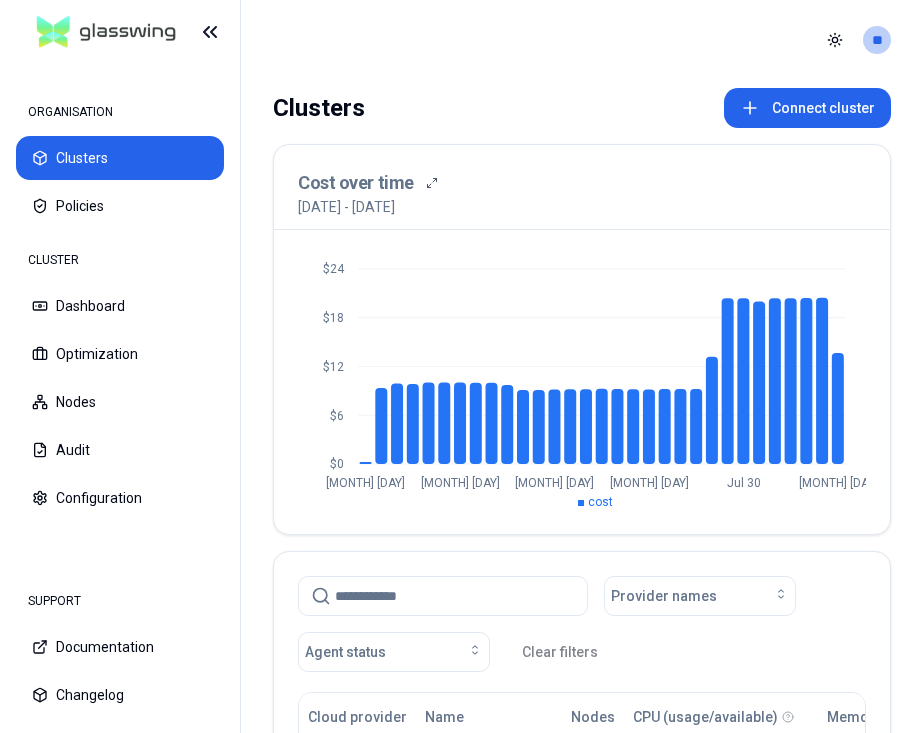 click on "Toggle theme **" at bounding box center (582, 40) 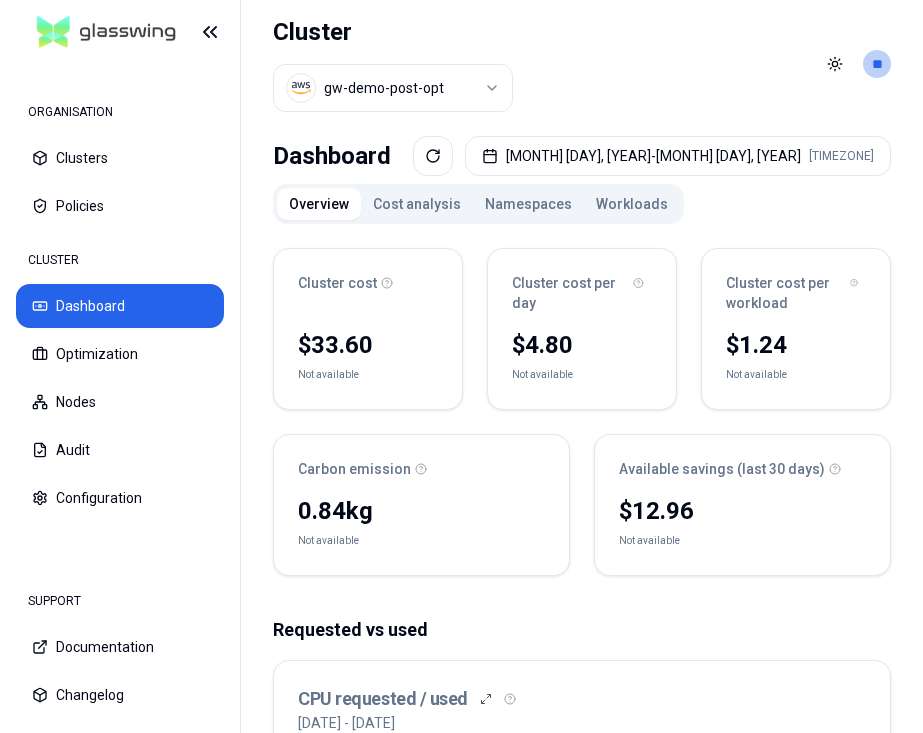 click on "[PROVIDER] [NODE_POOL] [RUNNING_WORKLOADS] [REGION] [REGISTERED_NODES] [RUNNING_PODS] [CLUSTER_VERSION] [NAMESPACES] [UNSCHEDULED_PODS] [AGENT_STATUS] [LAST_SEEN] [AGENT_STATUS] [AGENT_VERSION] [UPGRADE_AVAILABLE]" at bounding box center [461, 366] 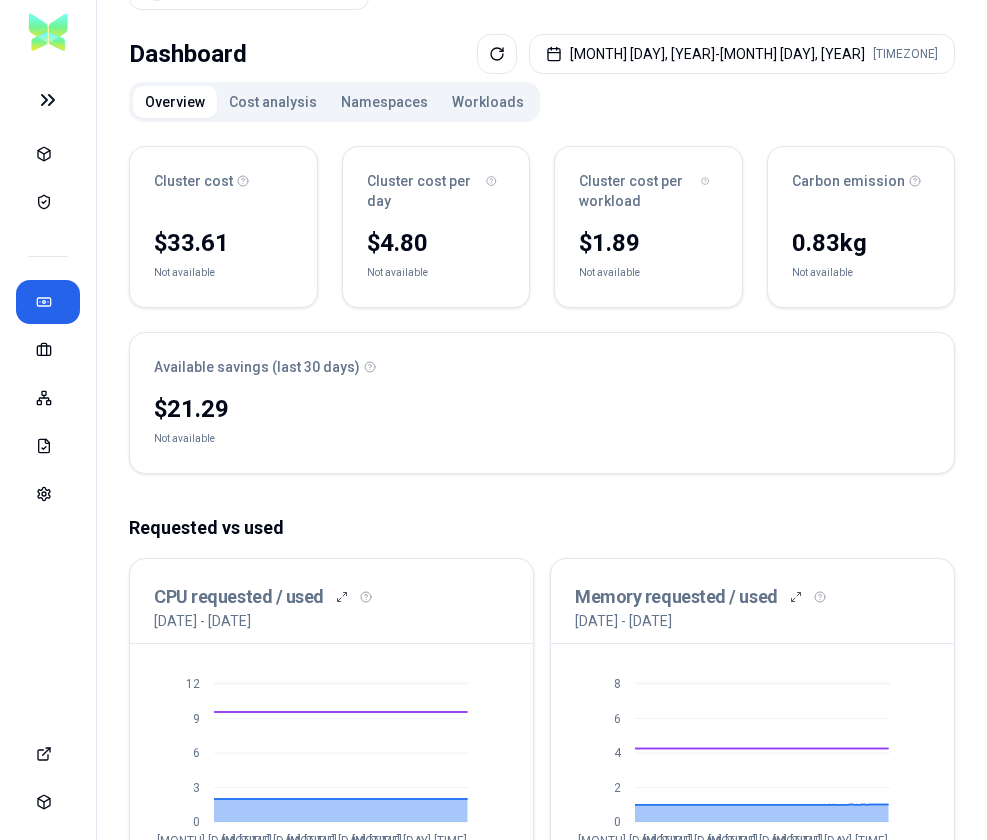 scroll, scrollTop: 115, scrollLeft: 0, axis: vertical 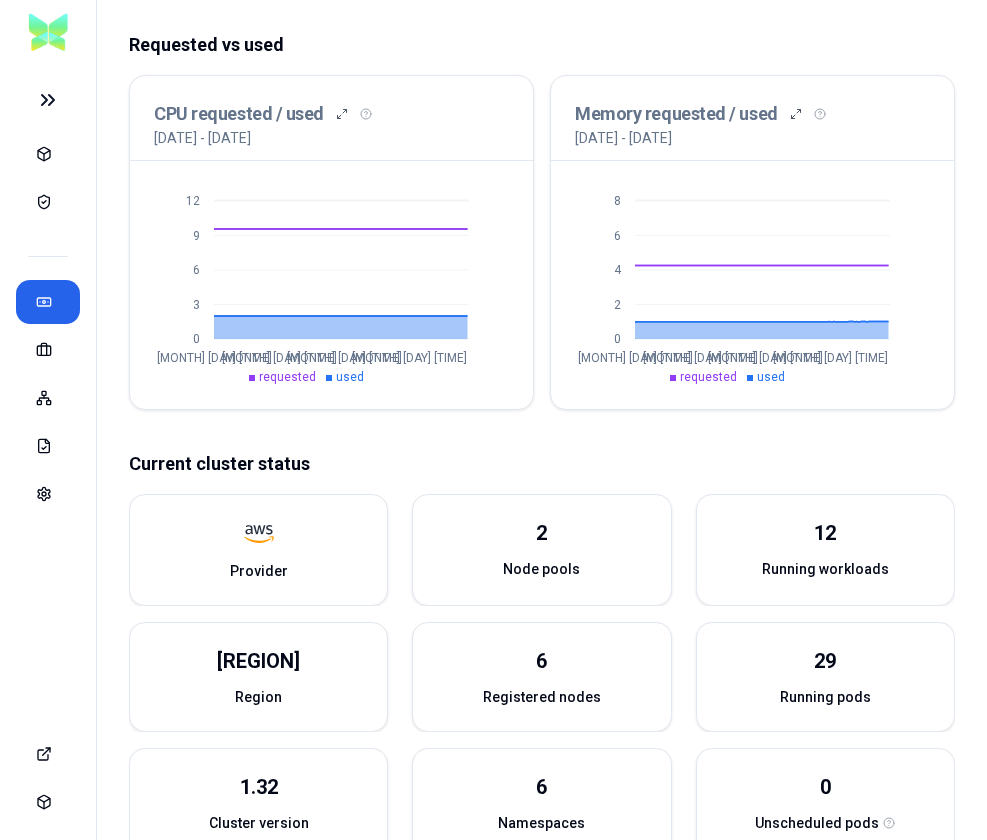 click 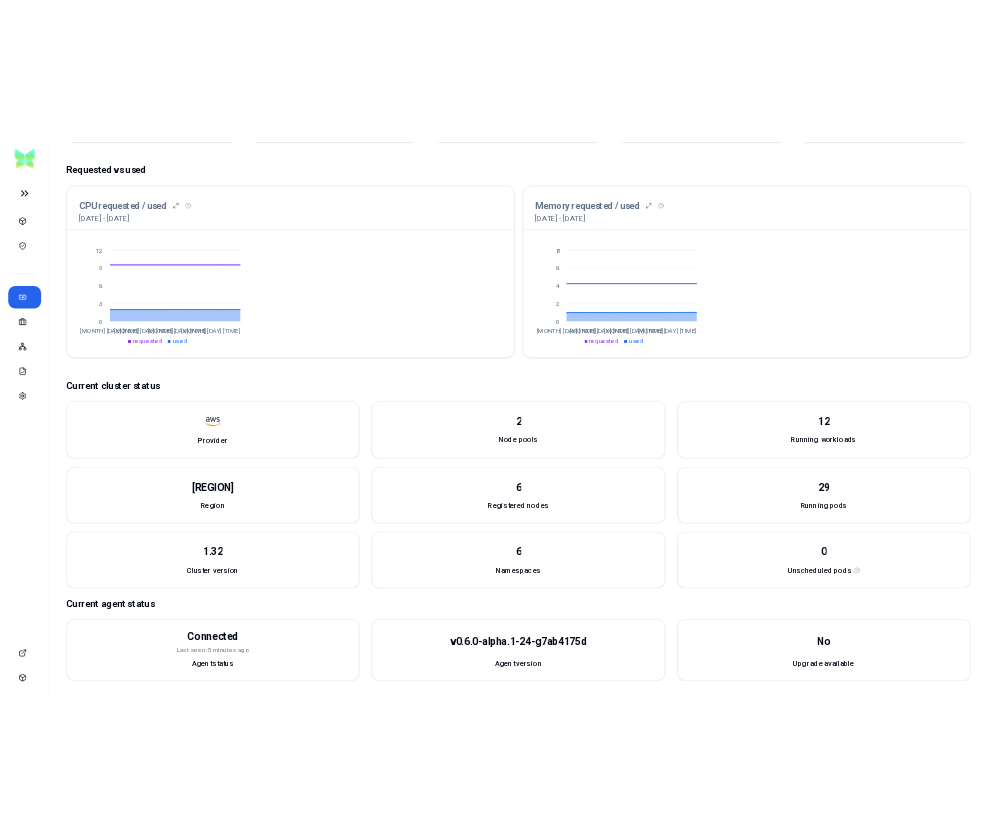 scroll, scrollTop: 389, scrollLeft: 0, axis: vertical 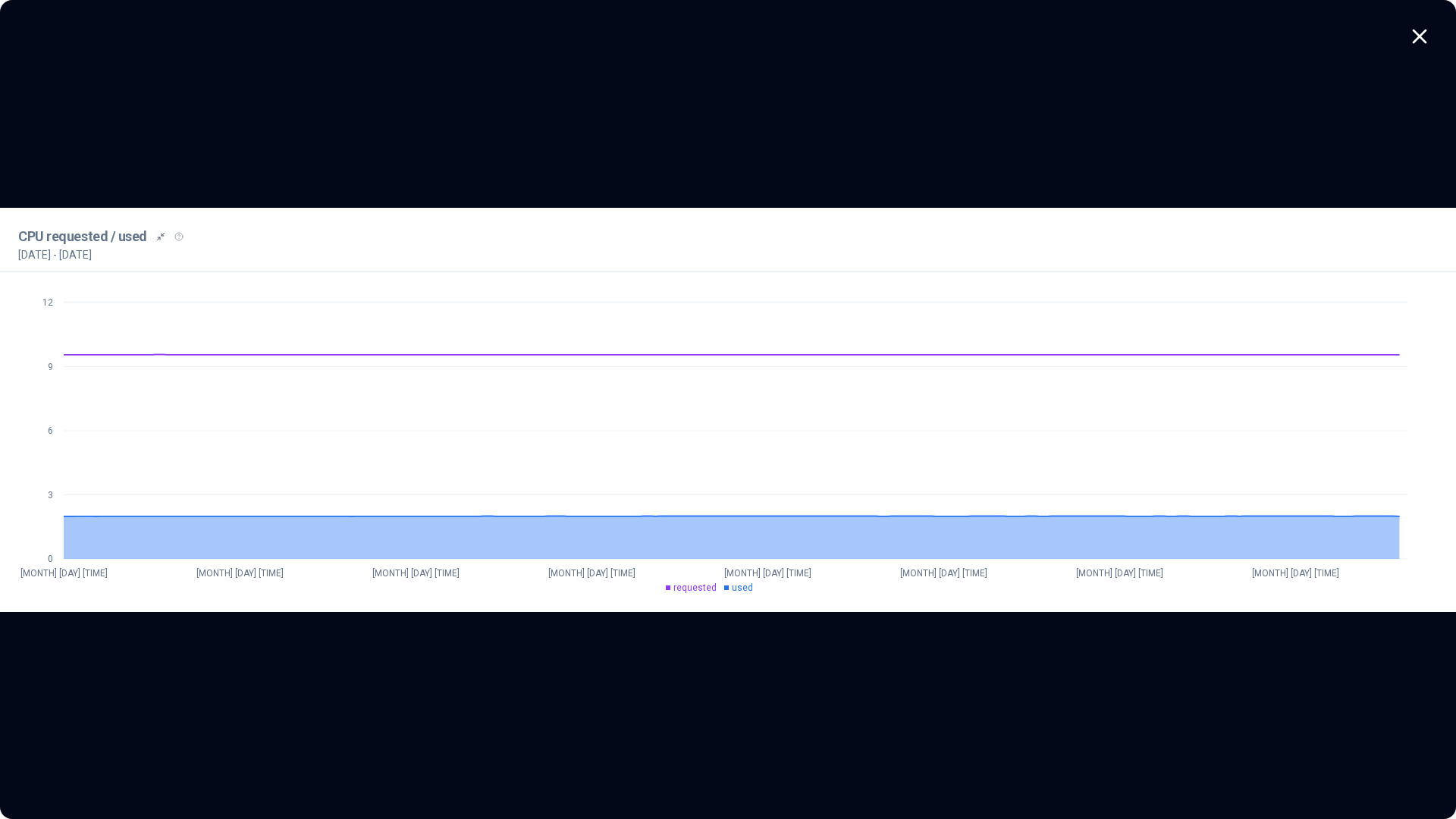 click 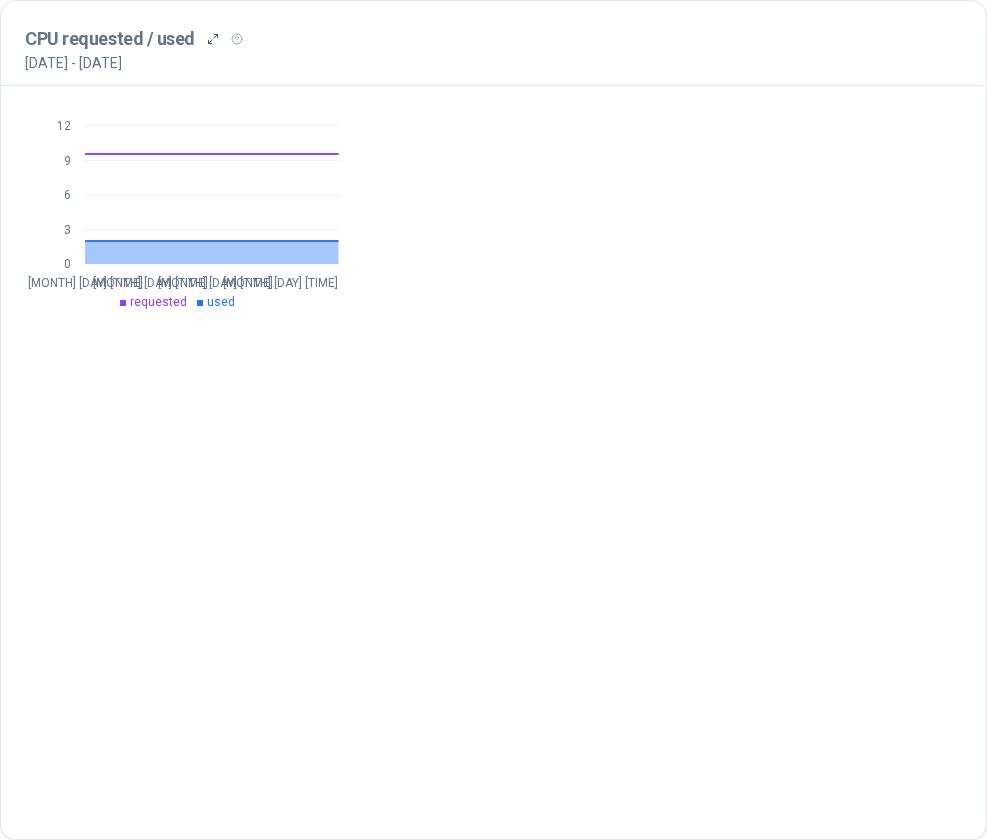 scroll, scrollTop: 58, scrollLeft: 0, axis: vertical 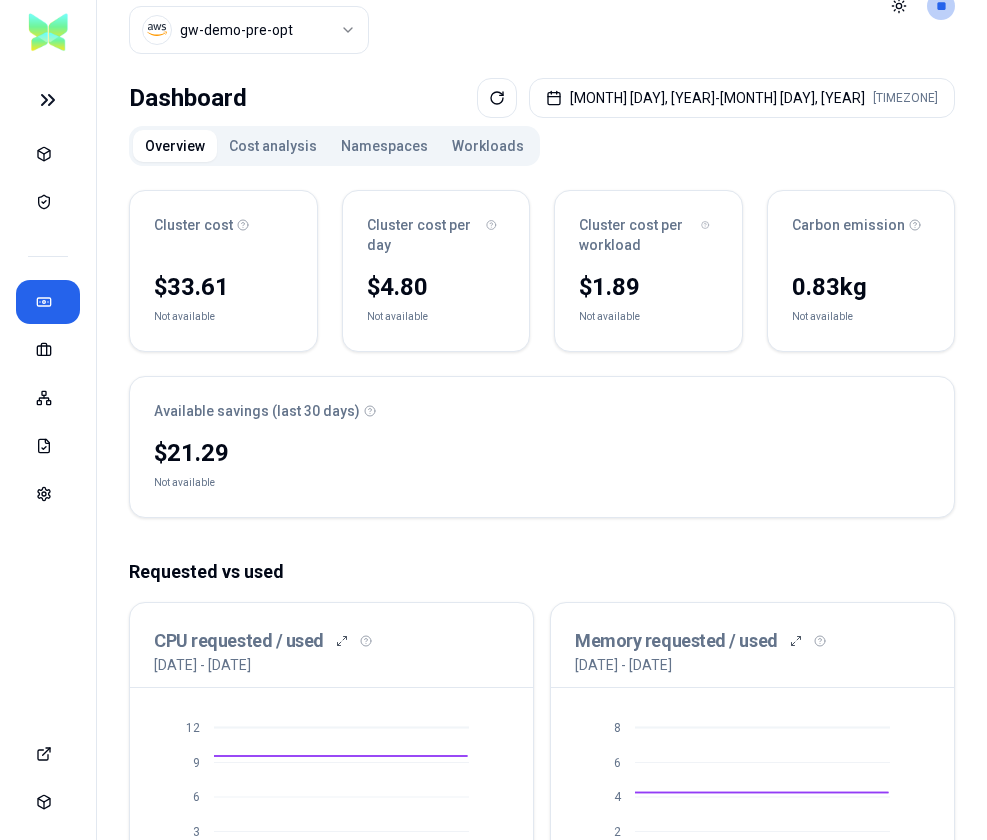 click on "Cost analysis" at bounding box center (273, 146) 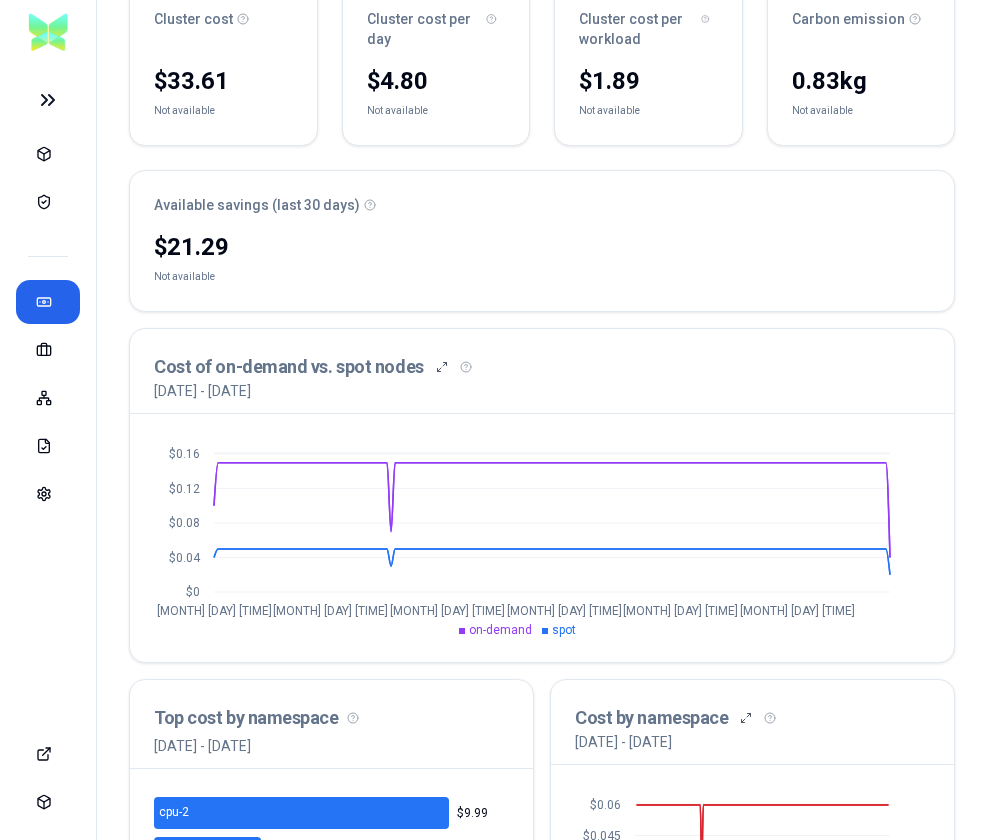scroll, scrollTop: 251, scrollLeft: 0, axis: vertical 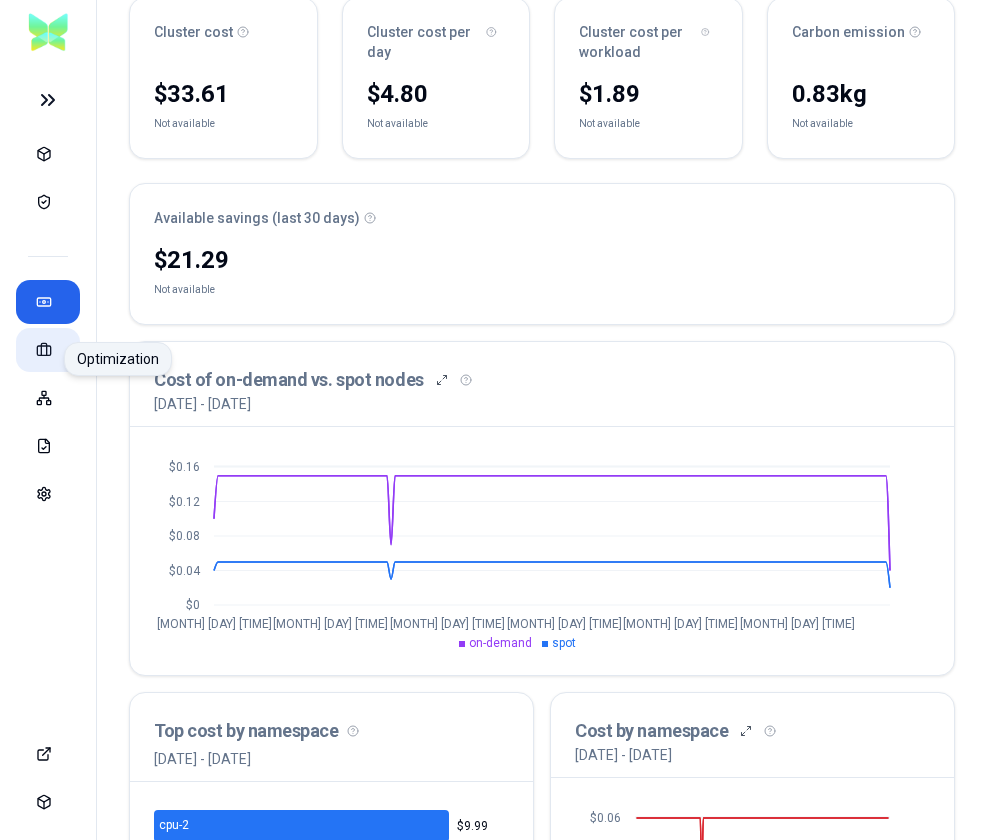 click 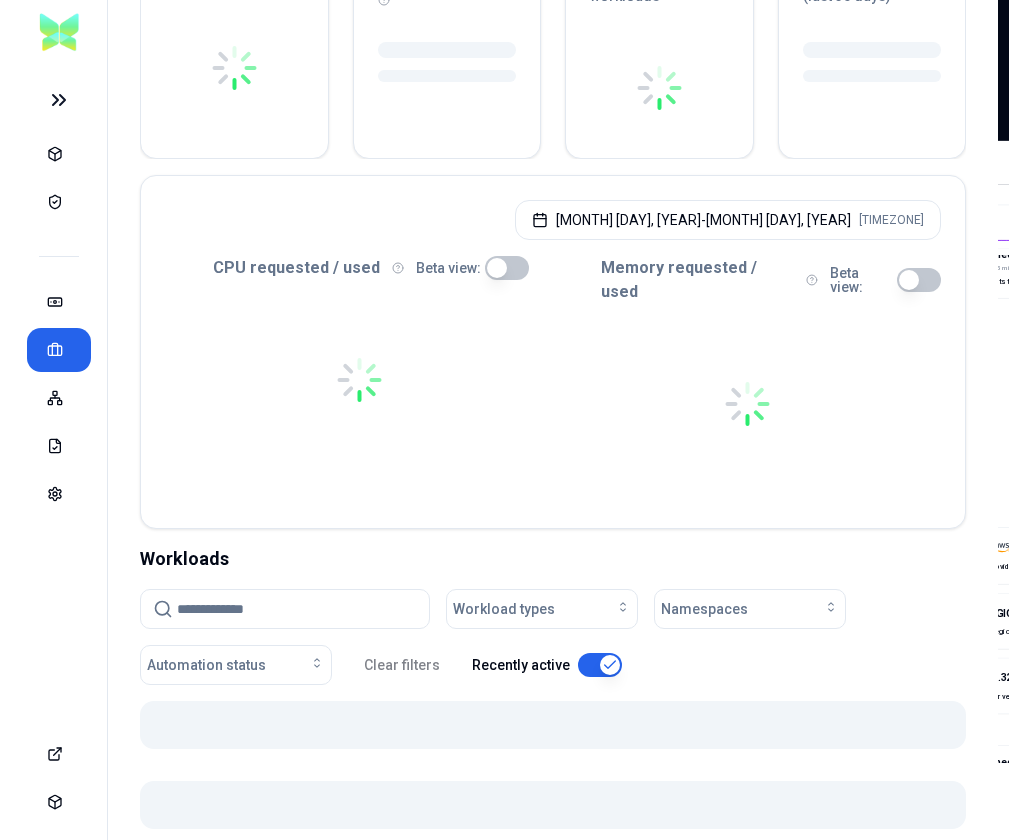 scroll, scrollTop: 0, scrollLeft: 0, axis: both 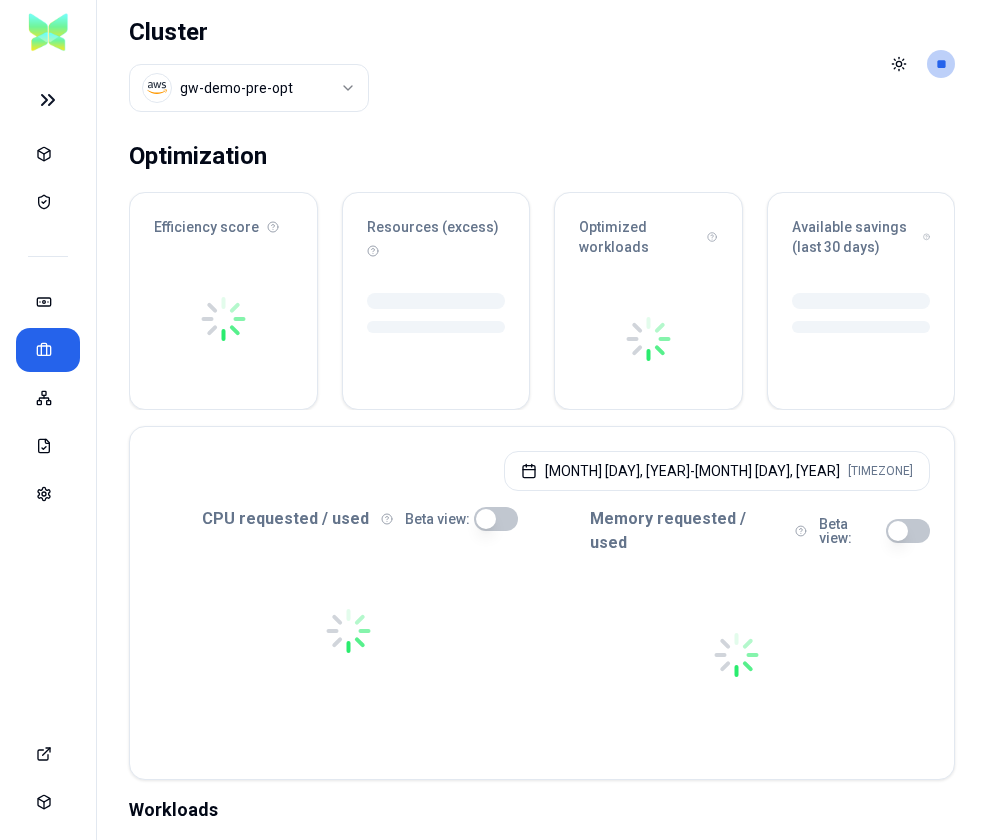 drag, startPoint x: 44, startPoint y: 95, endPoint x: 40, endPoint y: 41, distance: 54.147945 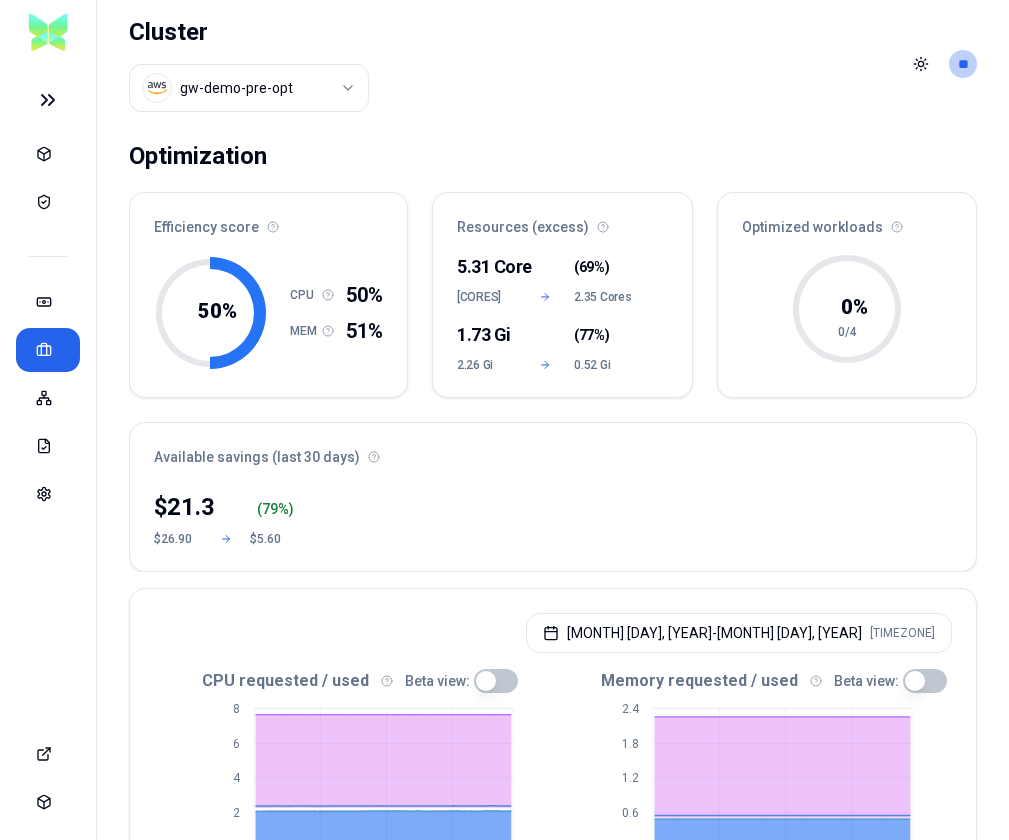 click 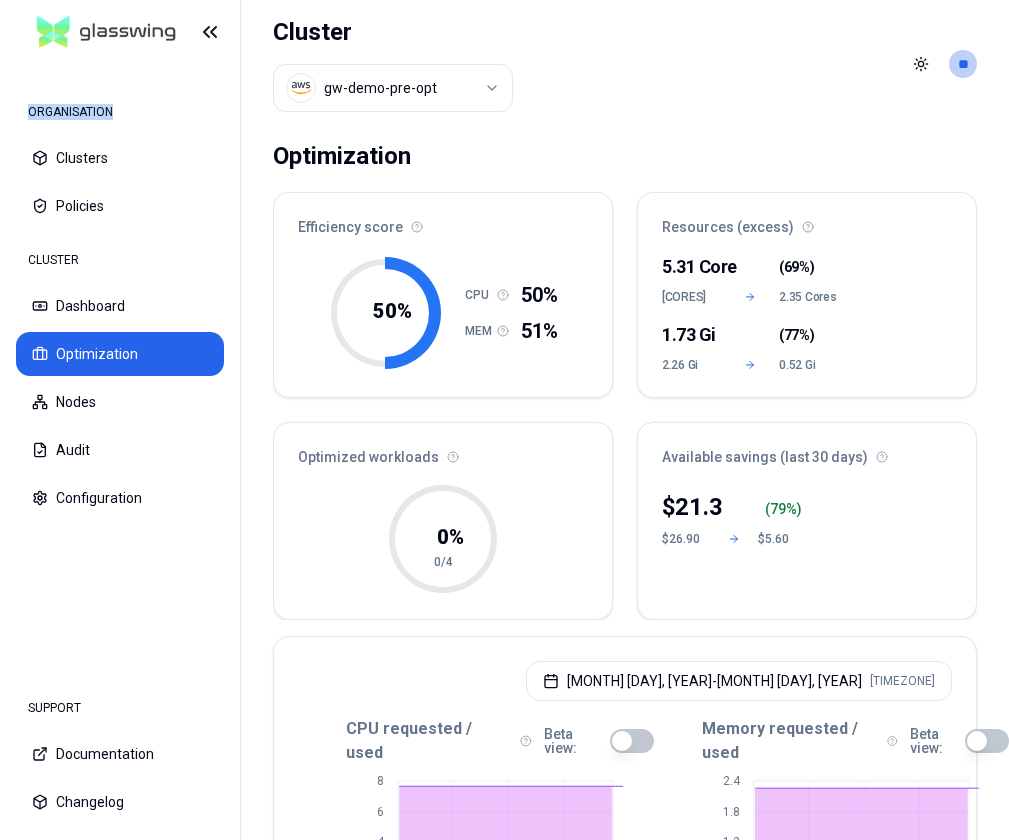 click on "ORGANISATION" at bounding box center (120, 112) 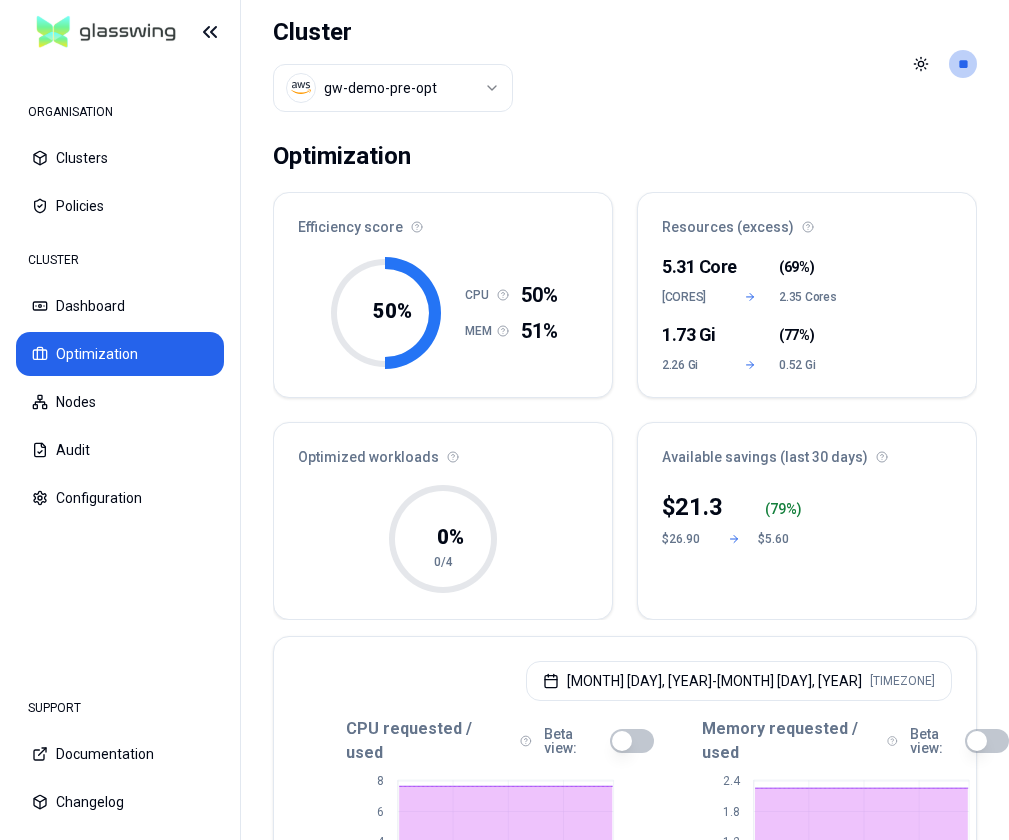 click on "Optimization" at bounding box center [625, 156] 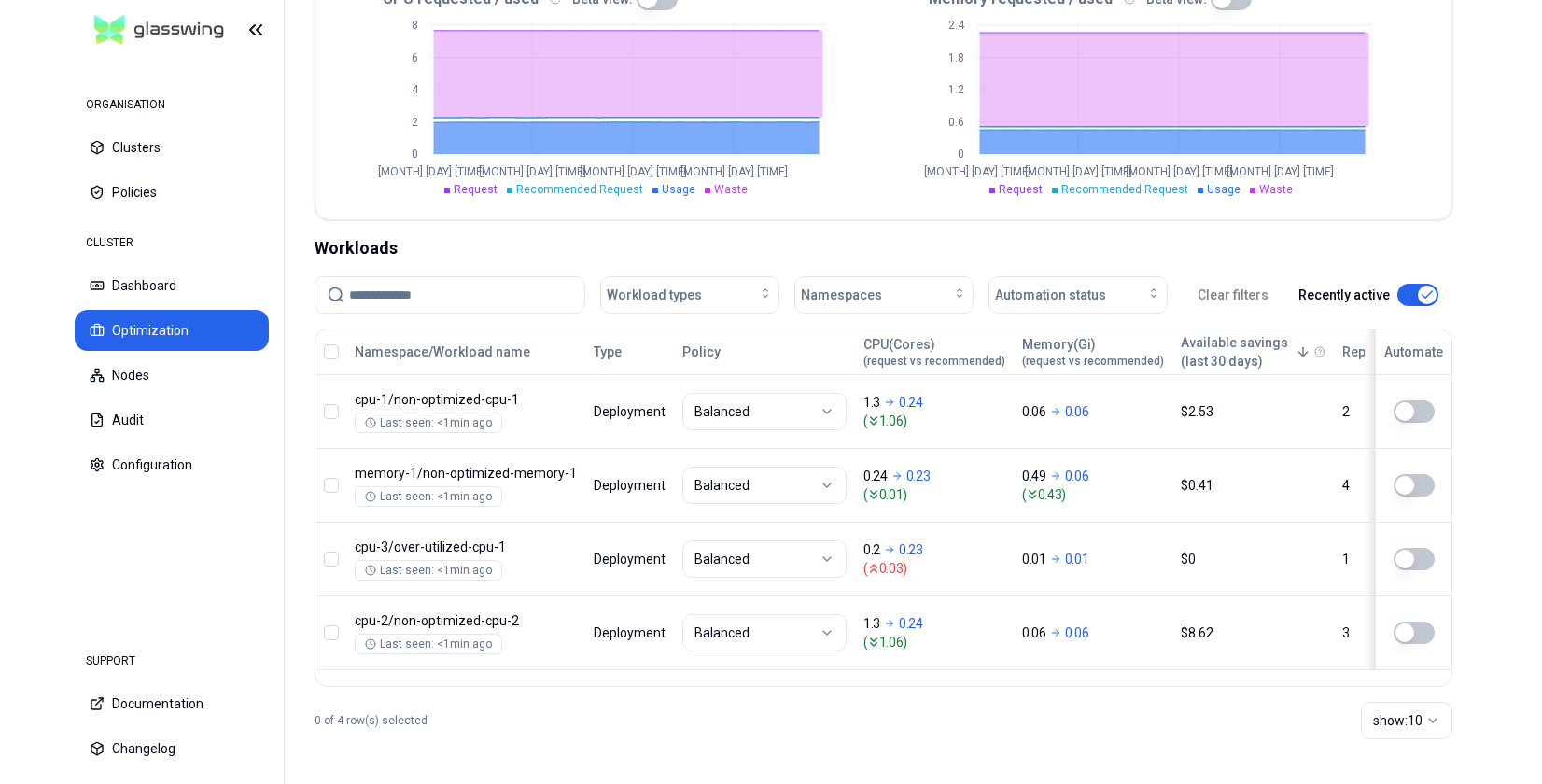 scroll, scrollTop: 474, scrollLeft: 0, axis: vertical 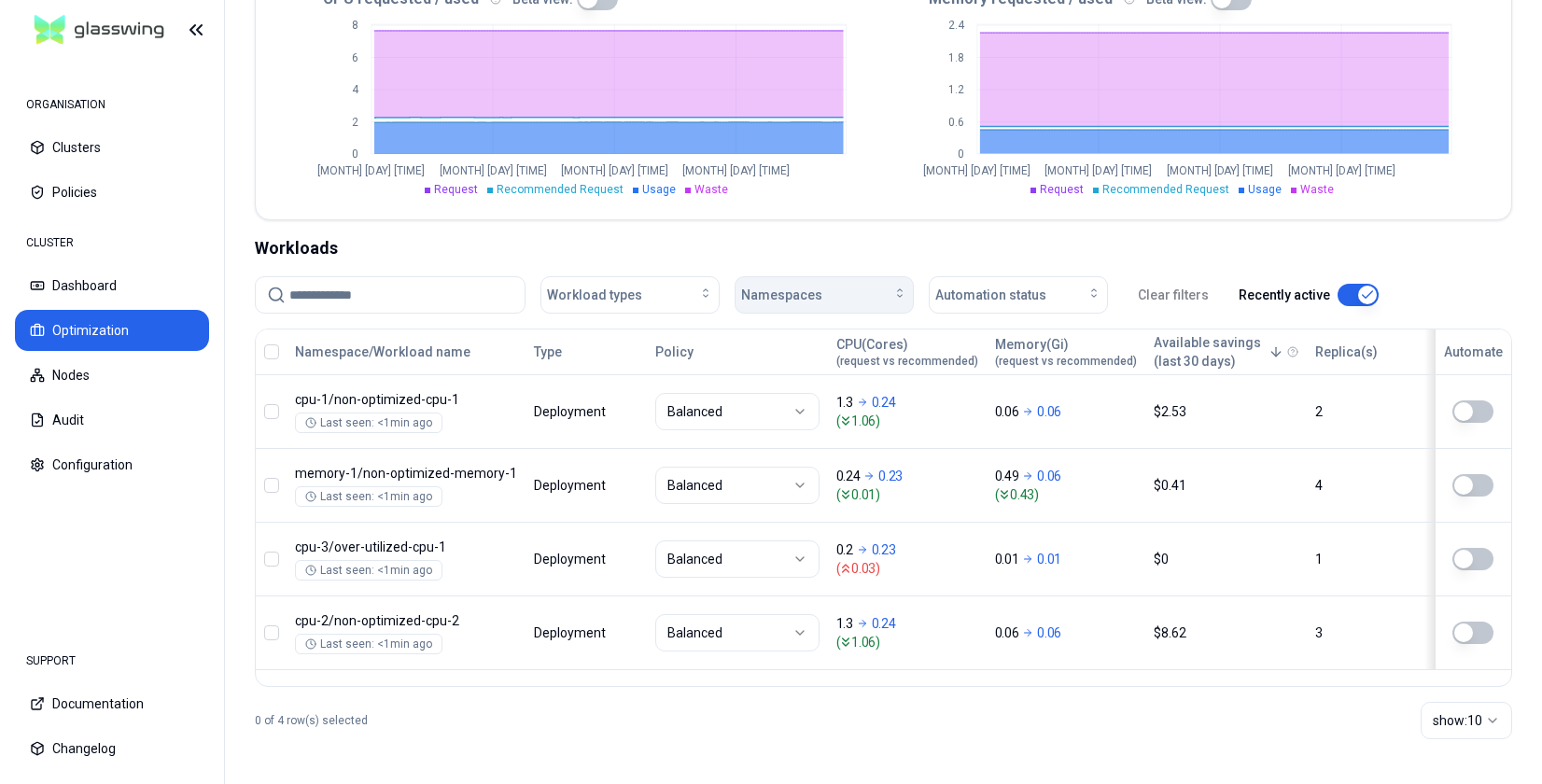 click on "Namespaces" at bounding box center [781, 295] 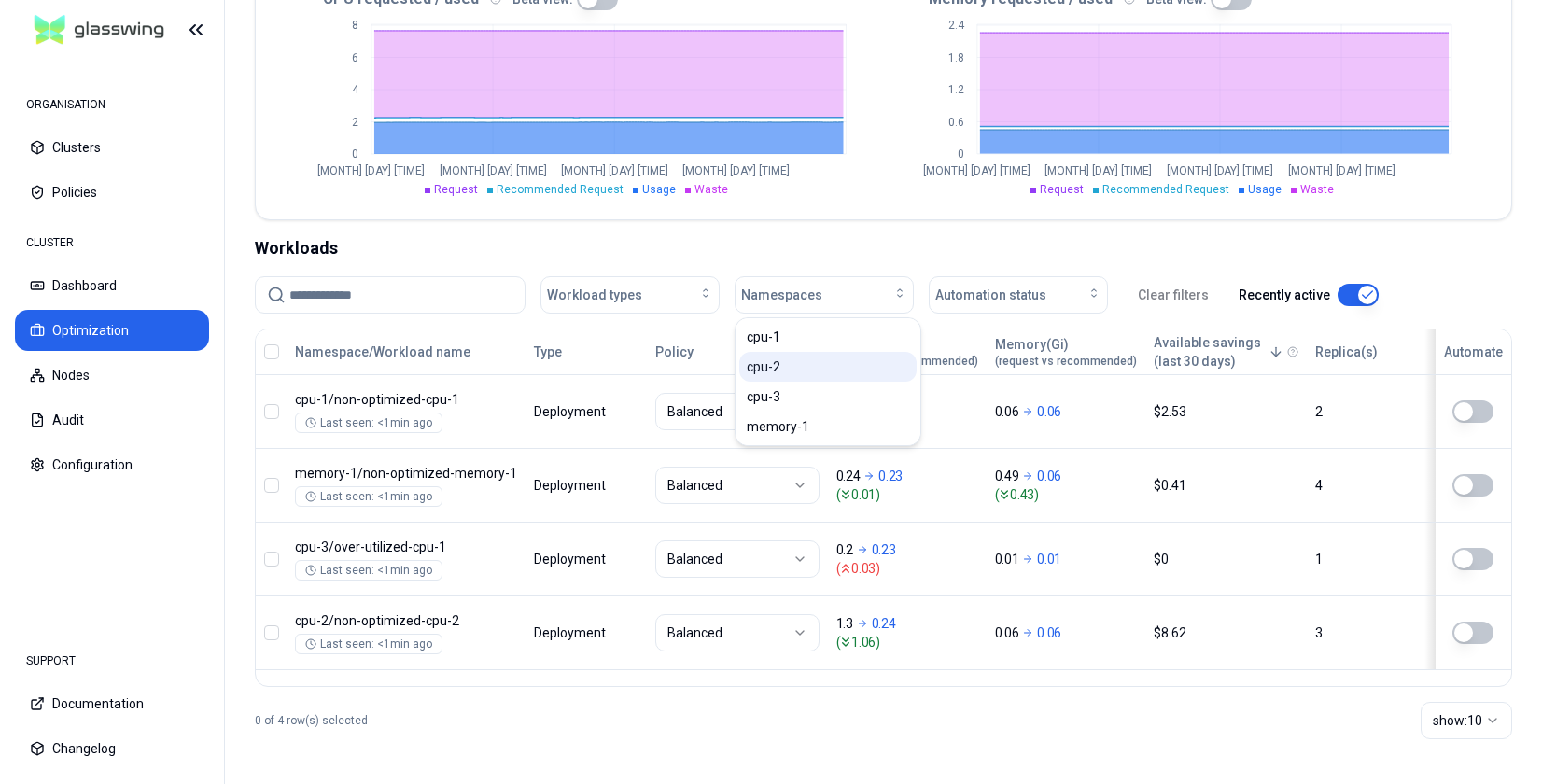click on "cpu-2" at bounding box center [828, 367] 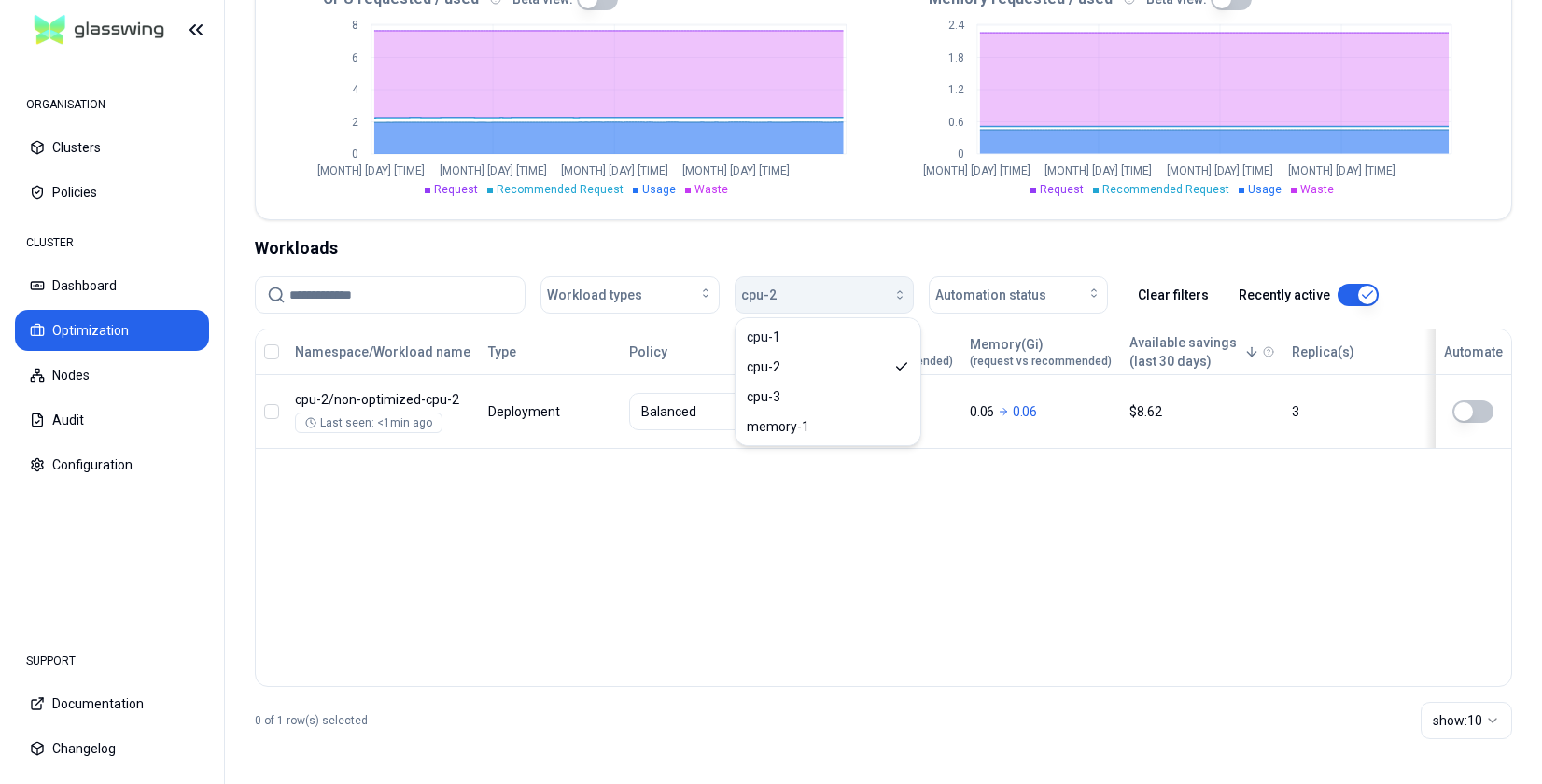 click at bounding box center (842, 295) 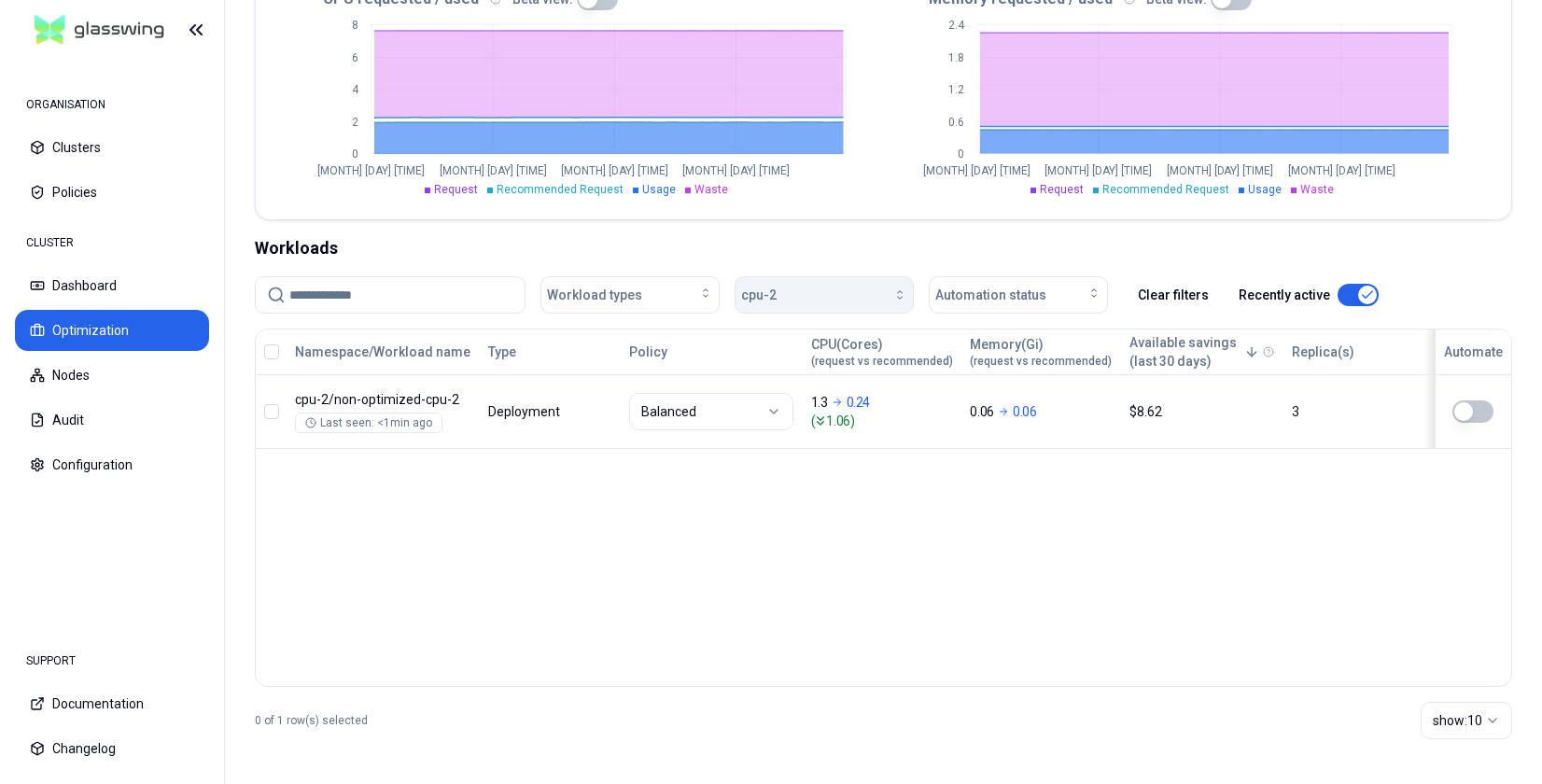 click at bounding box center (842, 295) 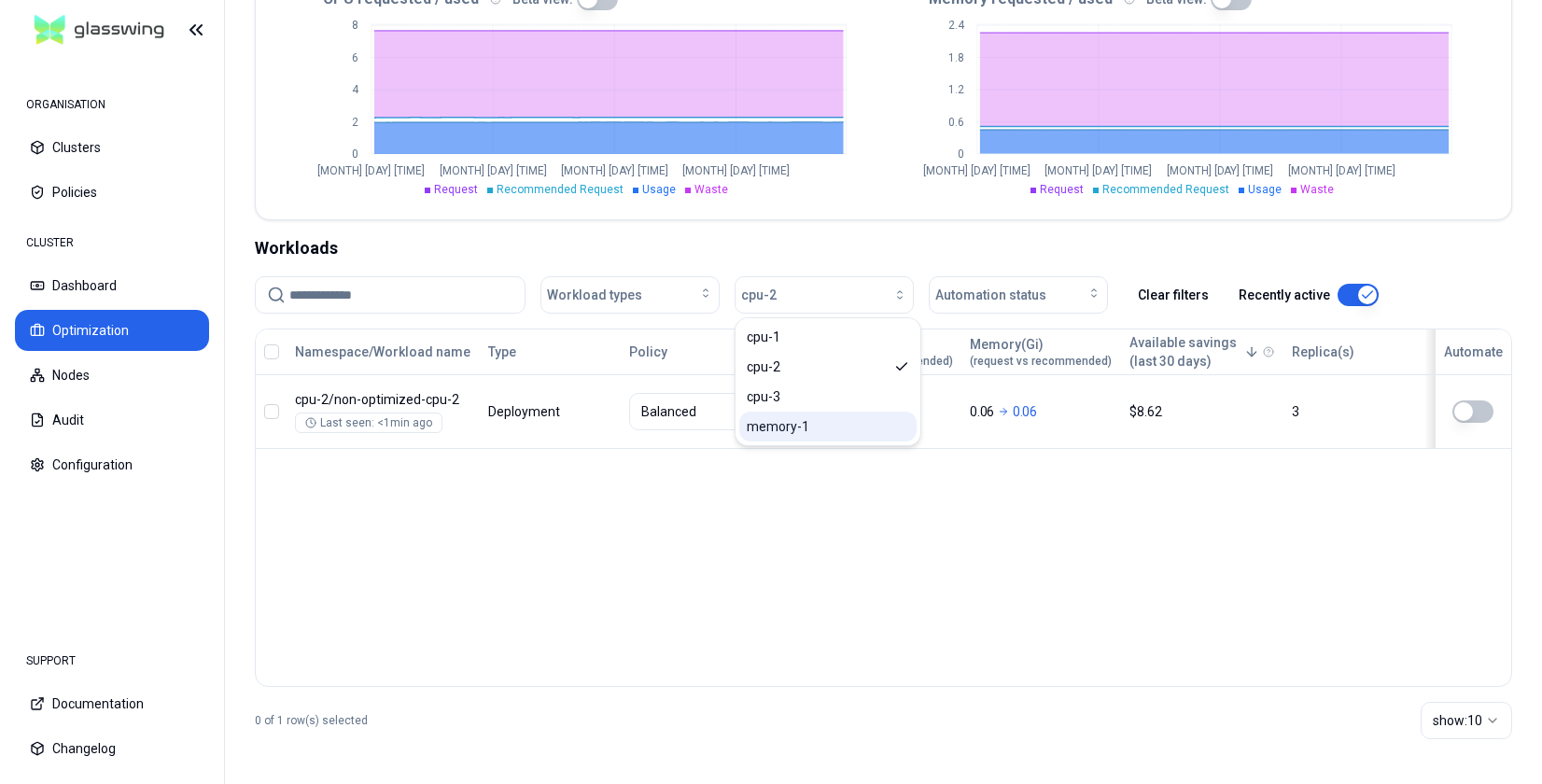 click on "memory-1" at bounding box center [778, 427] 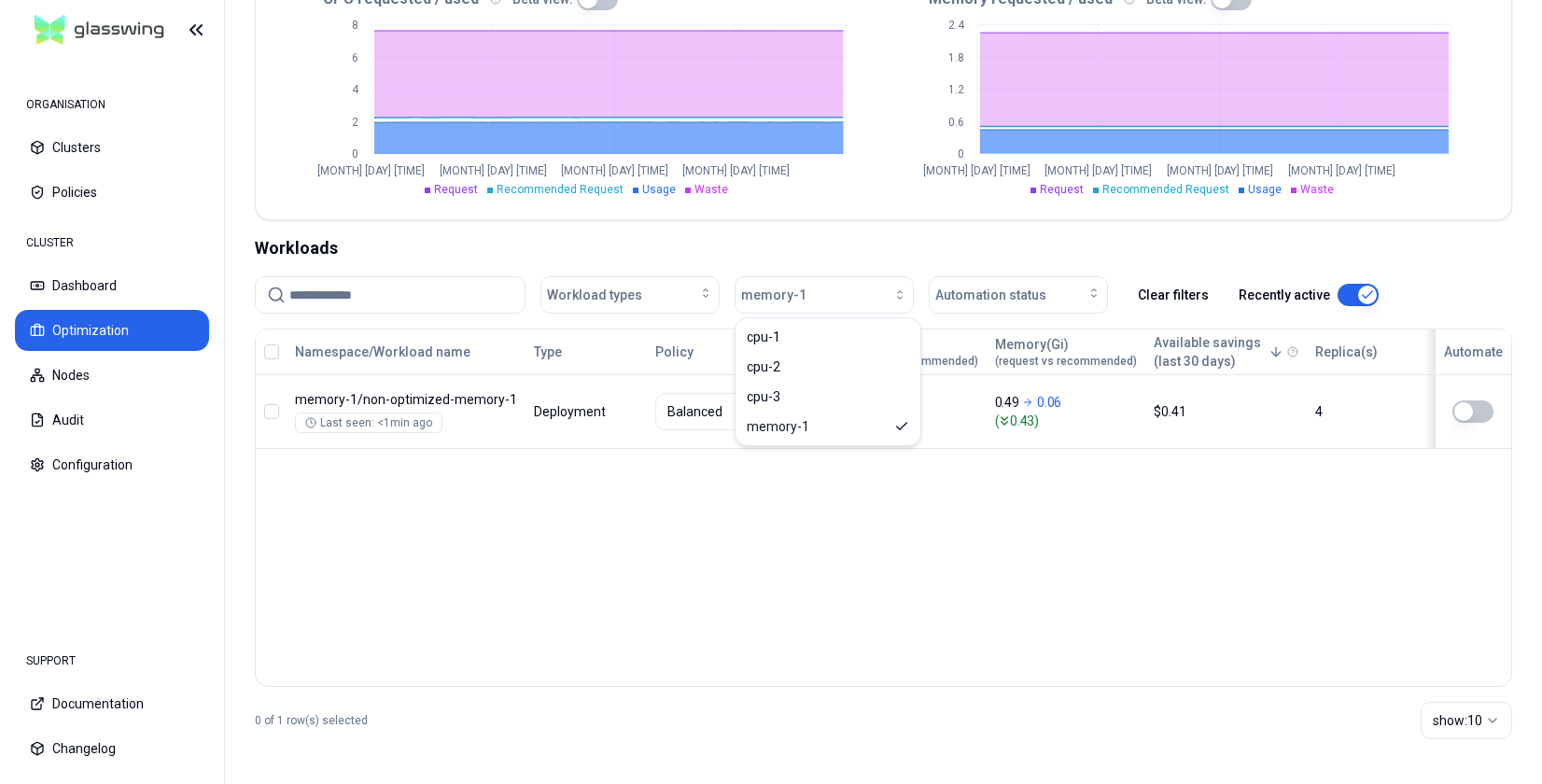 click on "Namespace/Workload name Type Policy CPU(Cores) (request vs recommended) Memory(Gi) (request vs recommended) Available savings (last 30 days) Replica(s) Automate memory-1 / non-optimized-memory-1 Last seen: <1min ago Deployment Balanced 0.24   0.23 ( 0.01 ) 0.49   0.06 ( 0.43 ) $0.41 4" at bounding box center (883, 508) 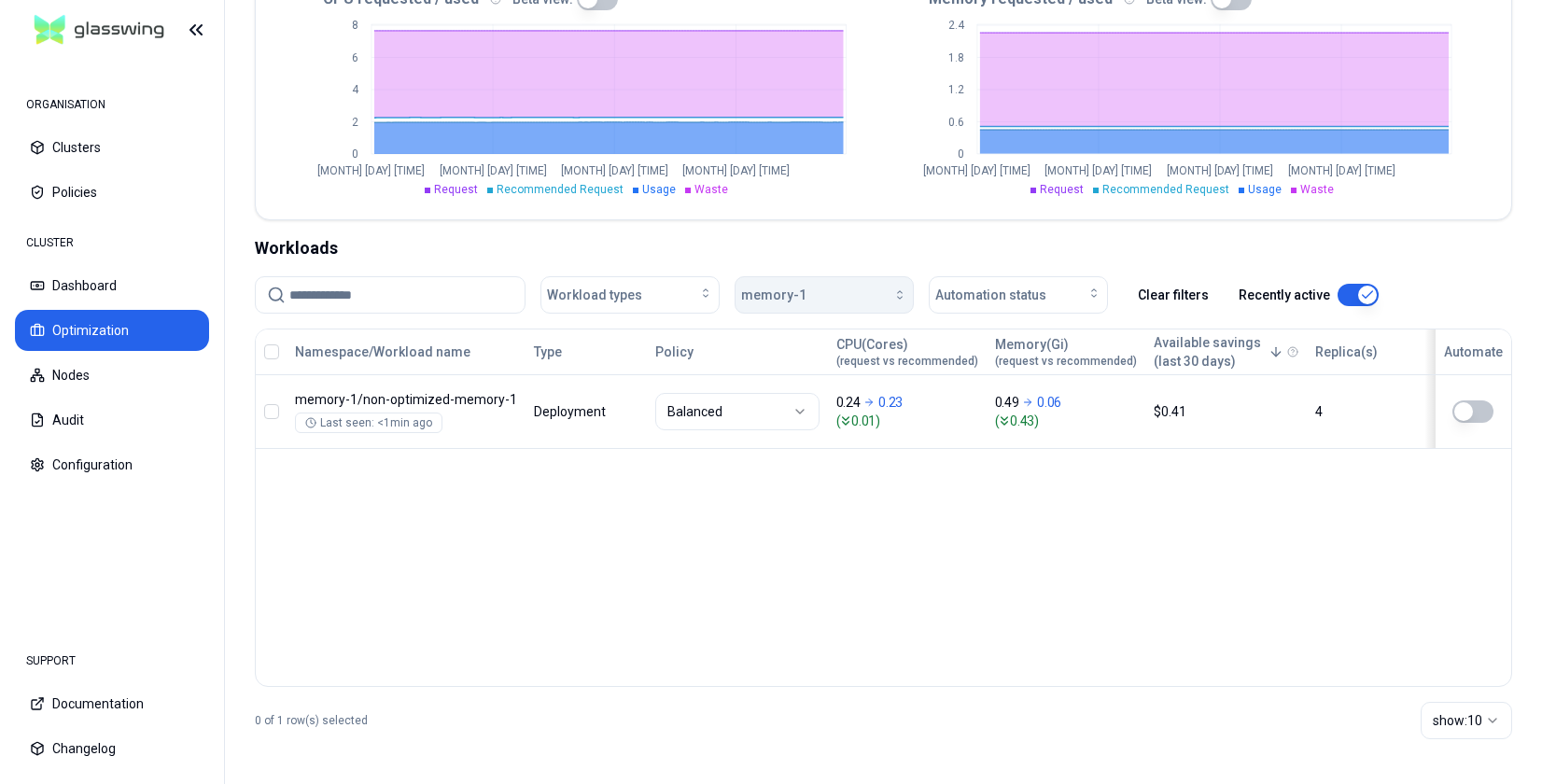 click on "memory-1" at bounding box center (774, 295) 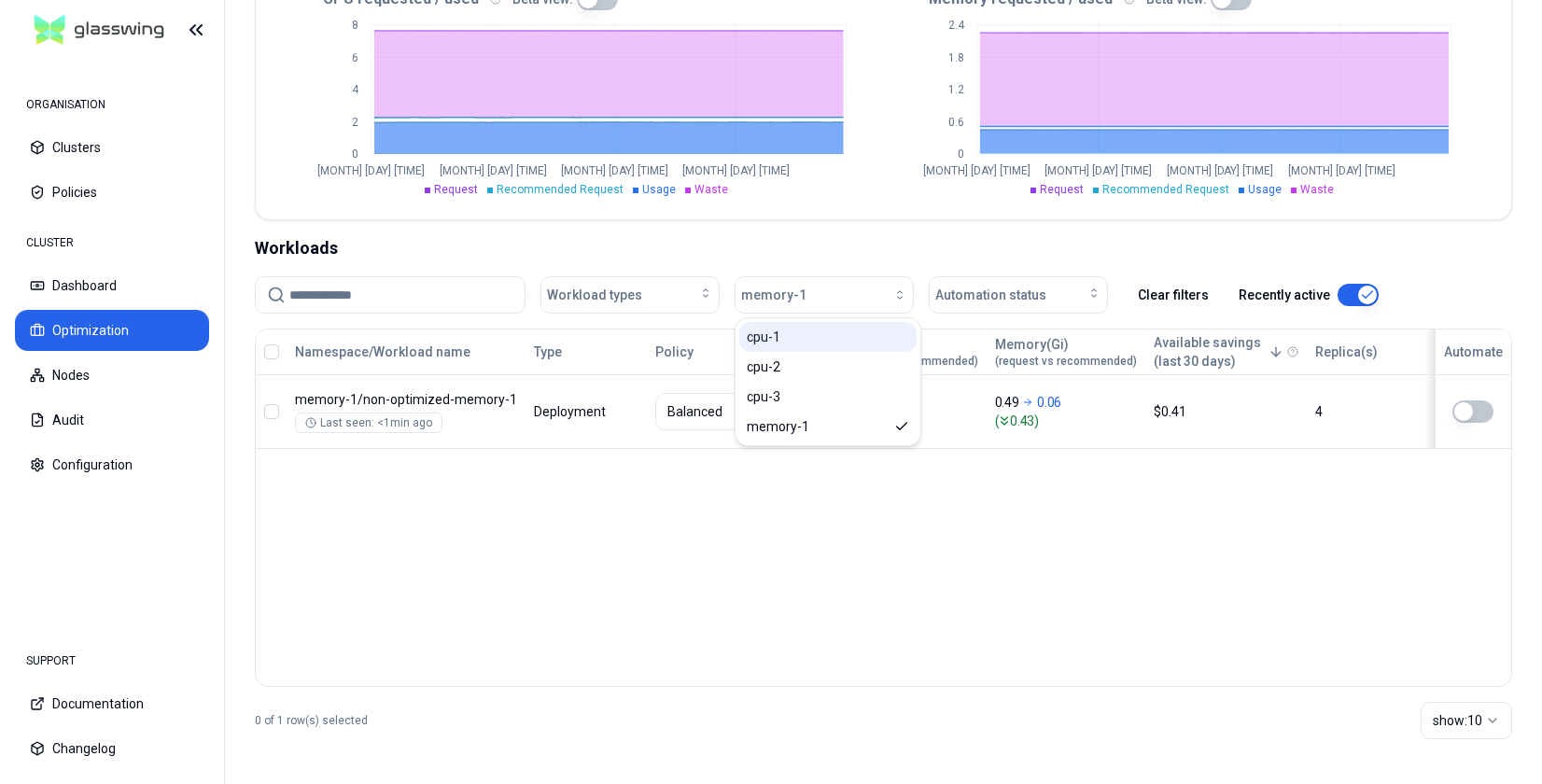 click on "cpu-1" at bounding box center (828, 337) 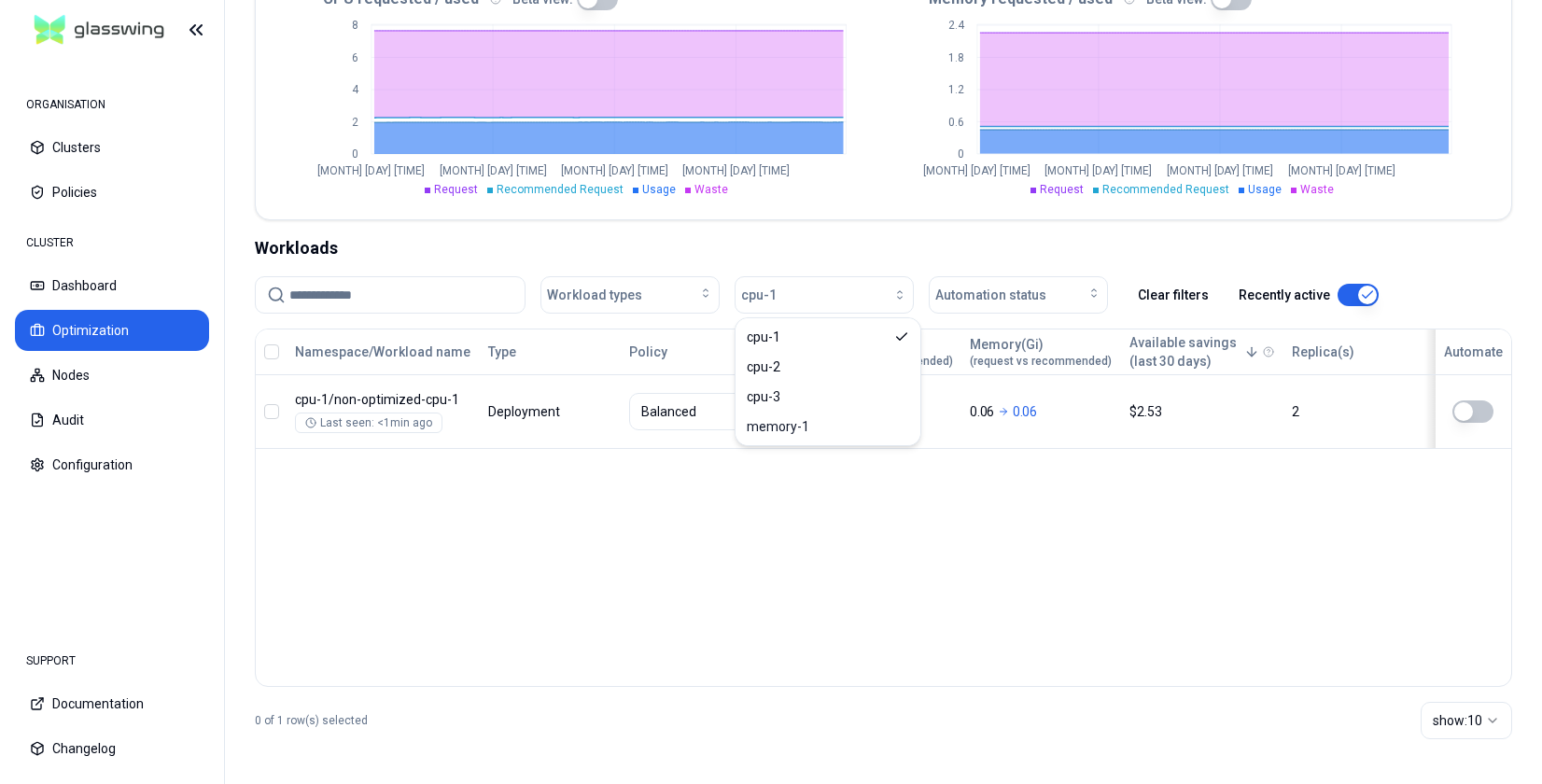 click on "Namespace/Workload name Type Policy CPU(Cores) (request vs recommended) Memory(Gi) (request vs recommended) Available savings (last 30 days) Replica(s) Automate cpu-1 / non-optimized-cpu-1 Last seen: <1min ago Deployment Balanced 1.3   0.24 ( 1.06 ) 0.06   0.06 $2.53 2" at bounding box center (883, 508) 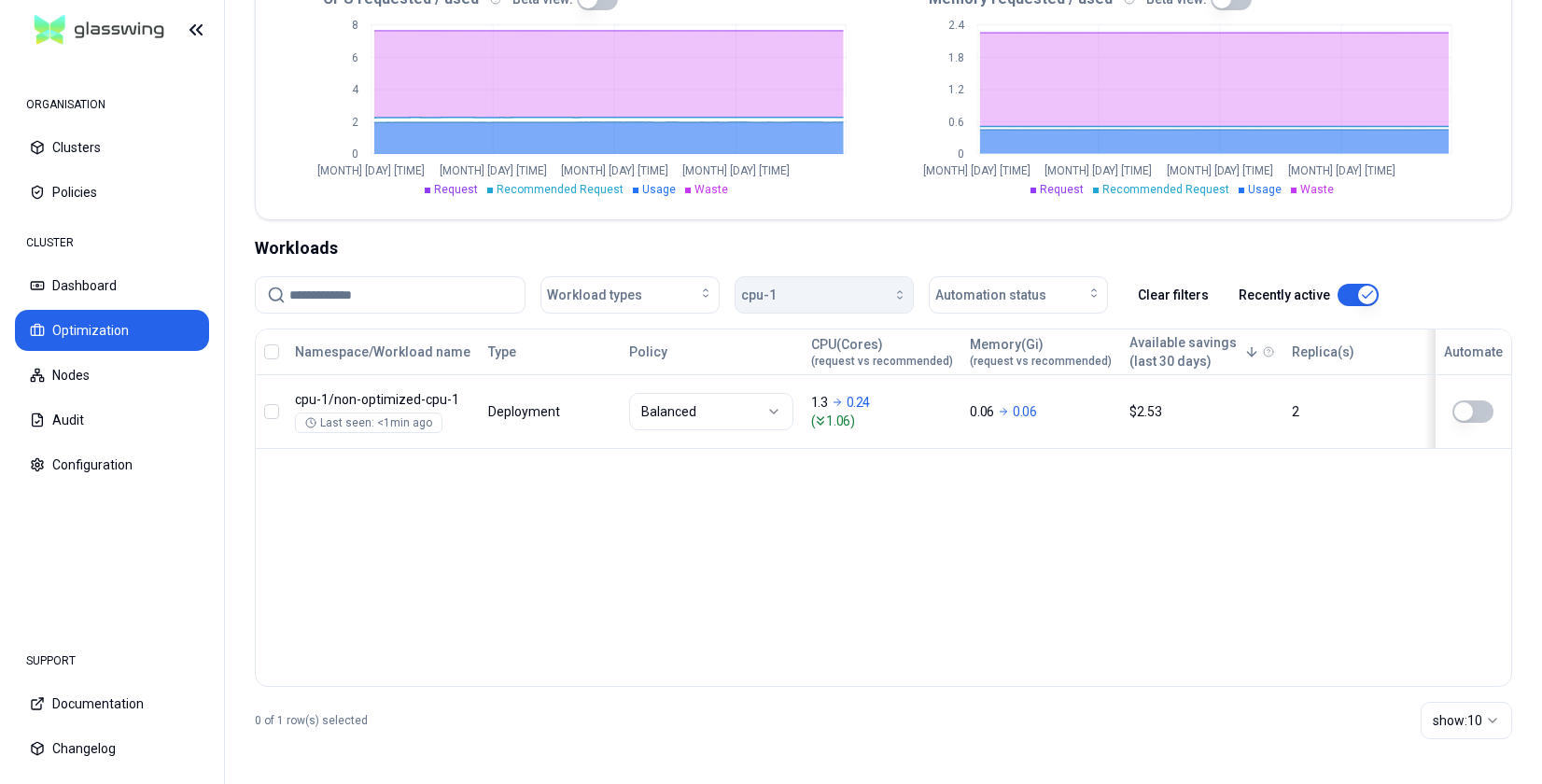 click at bounding box center [842, 295] 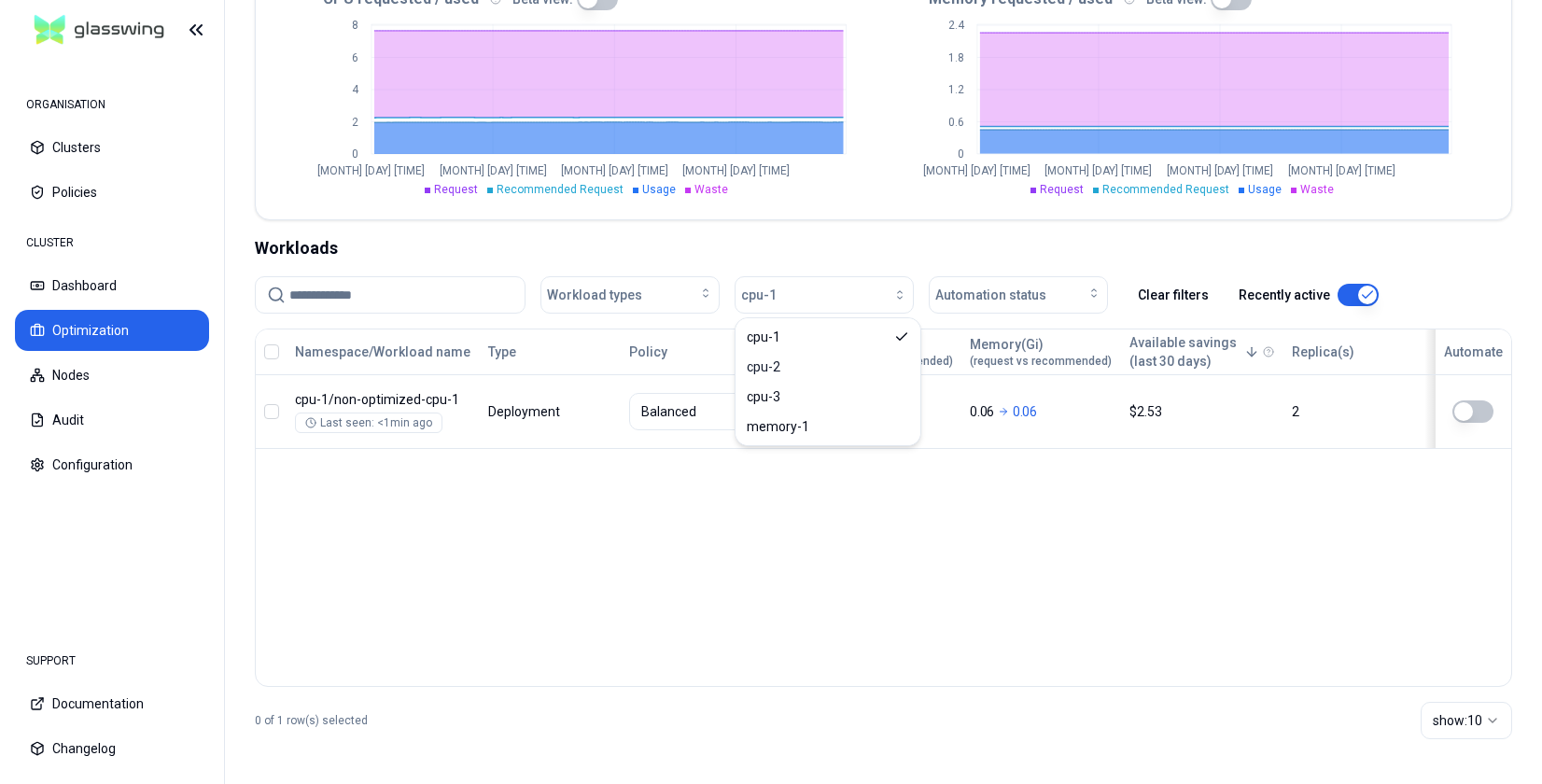 click on "Workloads Workload types cpu-1 Automation status Clear filters Recently active Namespace/Workload name Type Policy CPU(Cores) (request vs recommended) Memory(Gi) (request vs recommended) Available savings (last 30 days) Replica(s) Automate cpu-1 / non-optimized-cpu-1 Last seen: <1min ago Deployment Balanced 1.3   0.24 ( 1.06 ) 0.06   0.06 $2.53 2 0 of 1 row(s) selected show:  10" at bounding box center [883, 495] 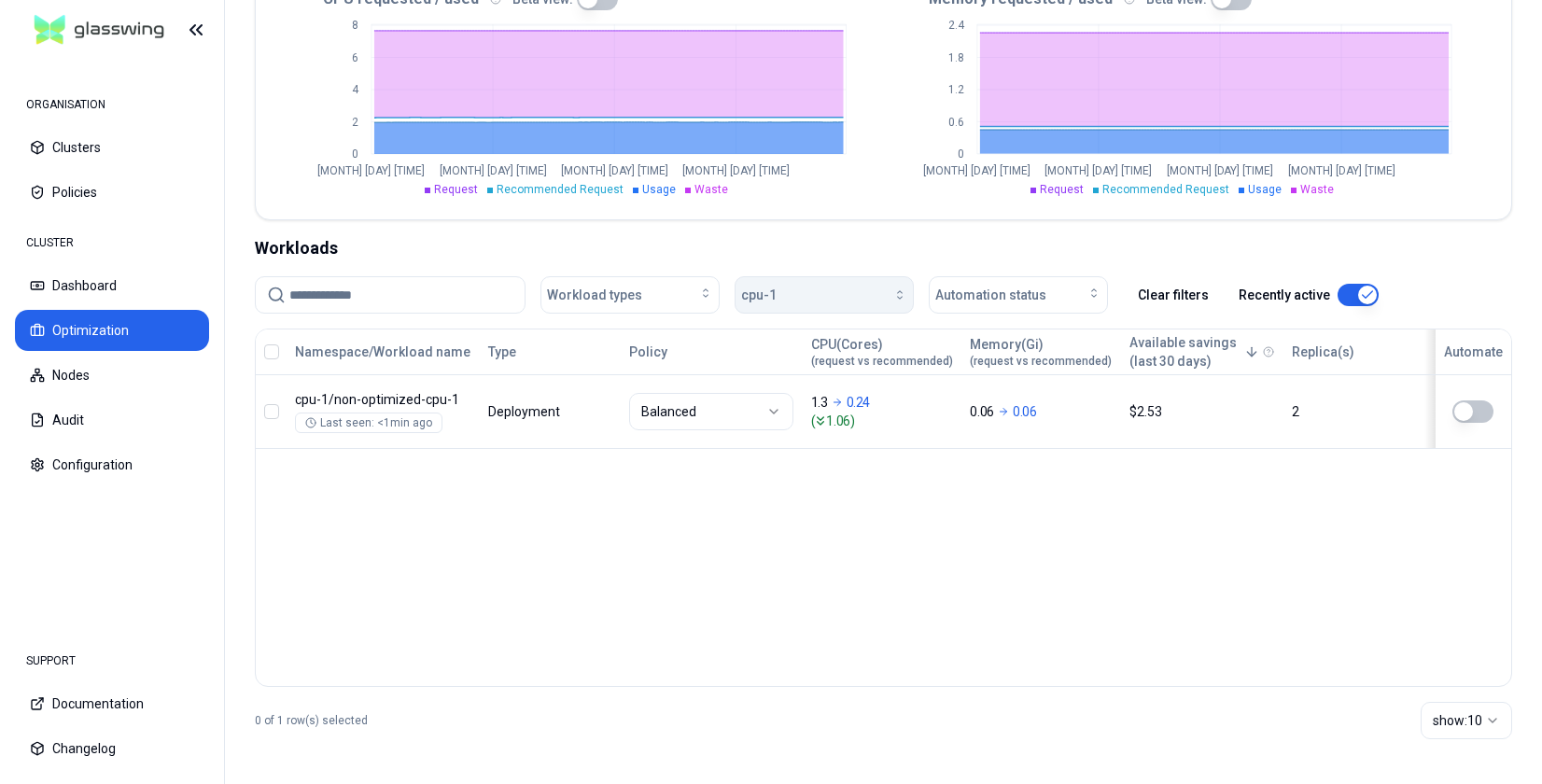 click on "cpu-1" at bounding box center [824, 295] 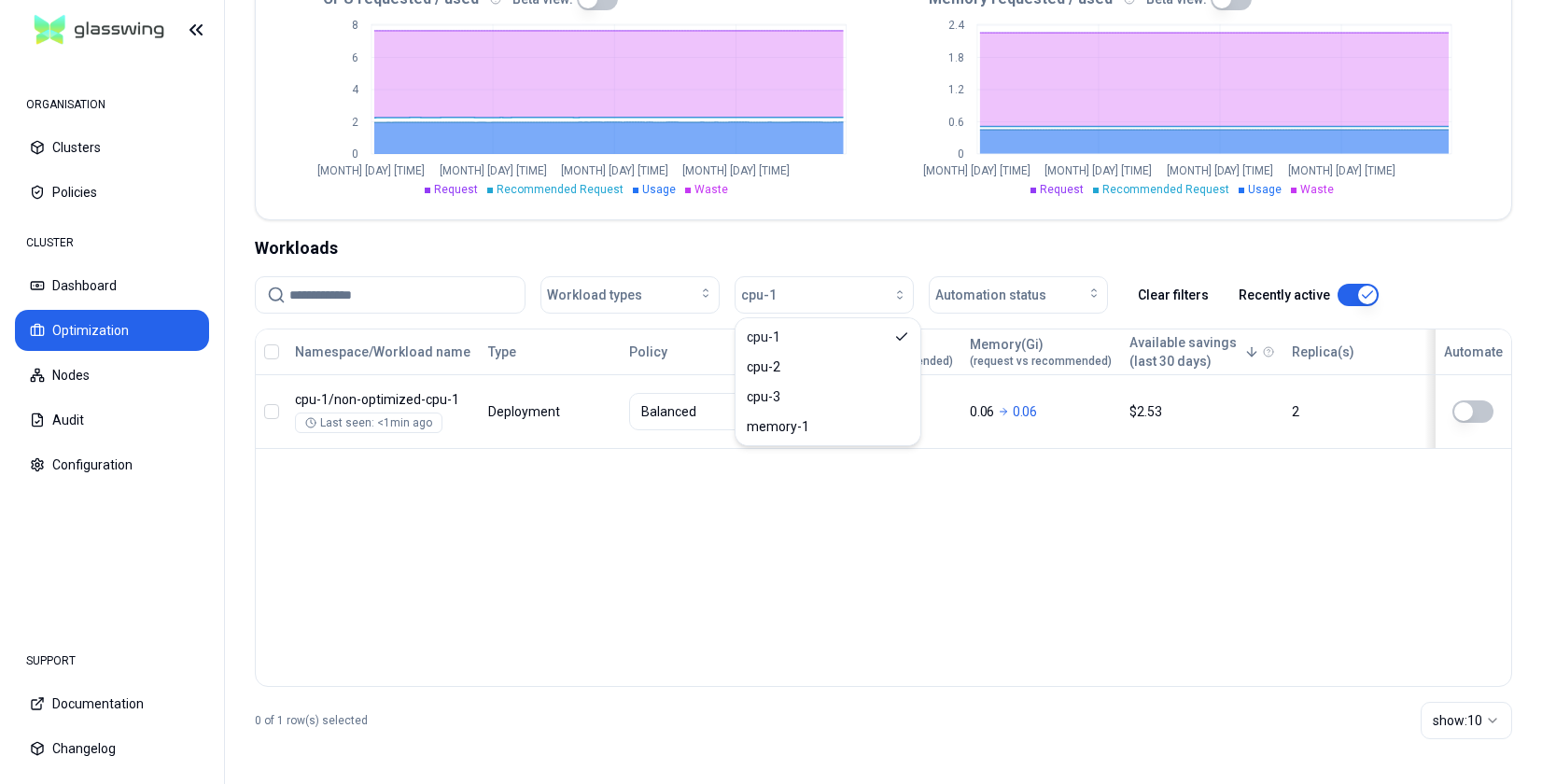 click on "Workloads Workload types cpu-1 Automation status Clear filters Recently active Namespace/Workload name Type Policy CPU(Cores) (request vs recommended) Memory(Gi) (request vs recommended) Available savings (last 30 days) Replica(s) Automate cpu-1 / non-optimized-cpu-1 Last seen: <1min ago Deployment Balanced 1.3   0.24 ( 1.06 ) 0.06   0.06 $2.53 2 0 of 1 row(s) selected show:  10" at bounding box center (883, 495) 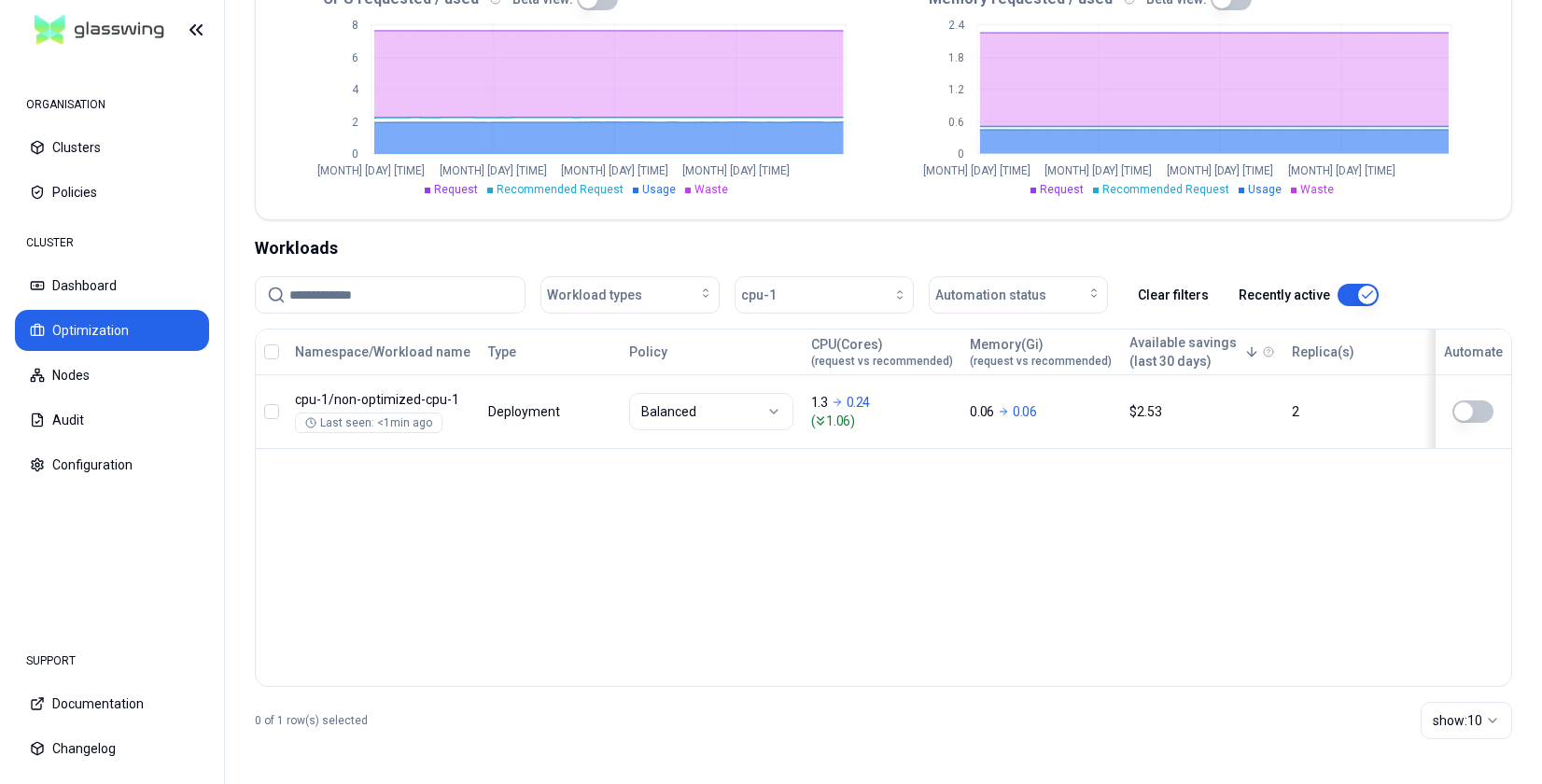 click at bounding box center [1358, 295] 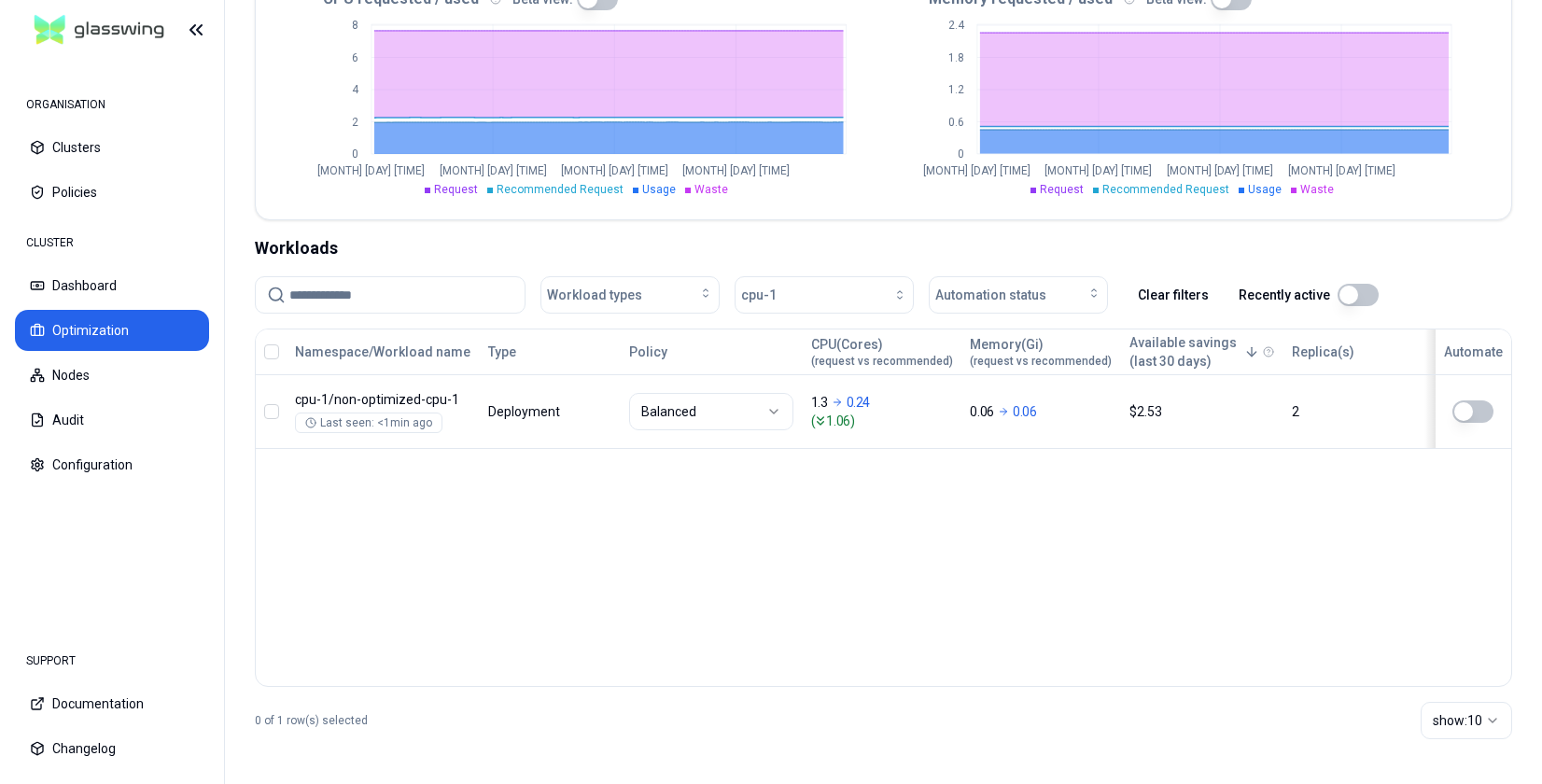 click at bounding box center (1358, 295) 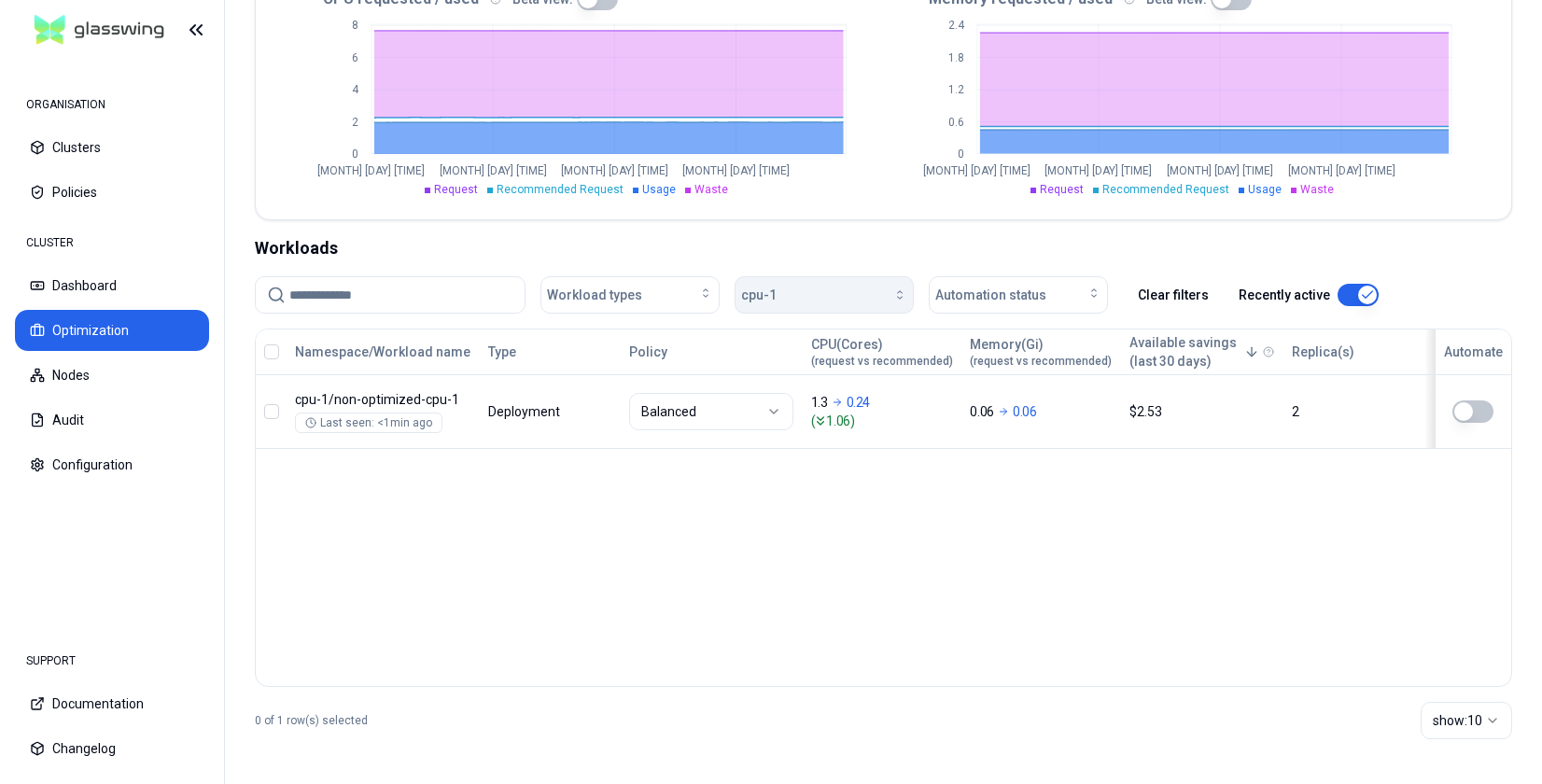 click on "cpu-1" at bounding box center (759, 295) 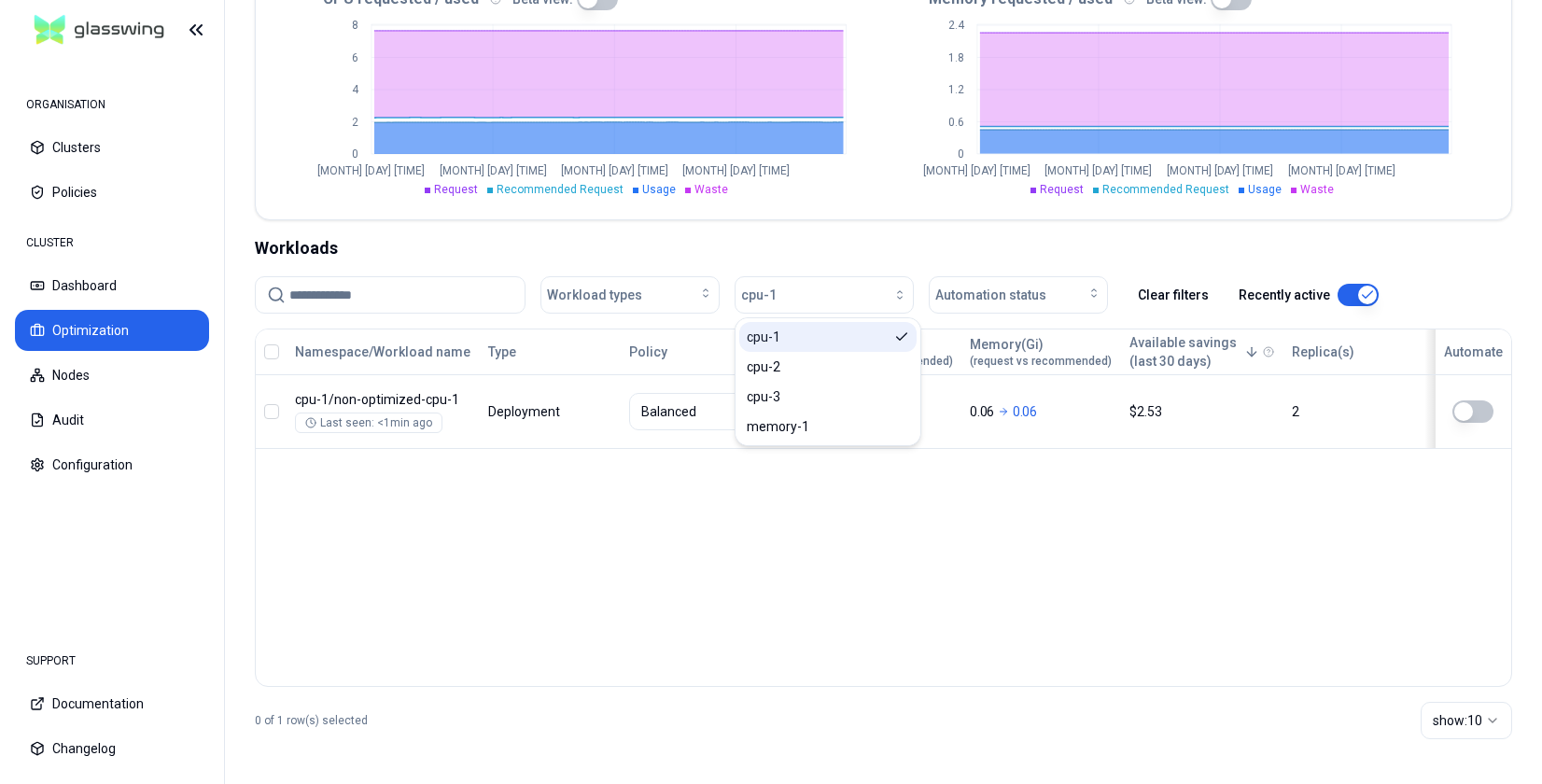 click on "cpu-1" at bounding box center (828, 337) 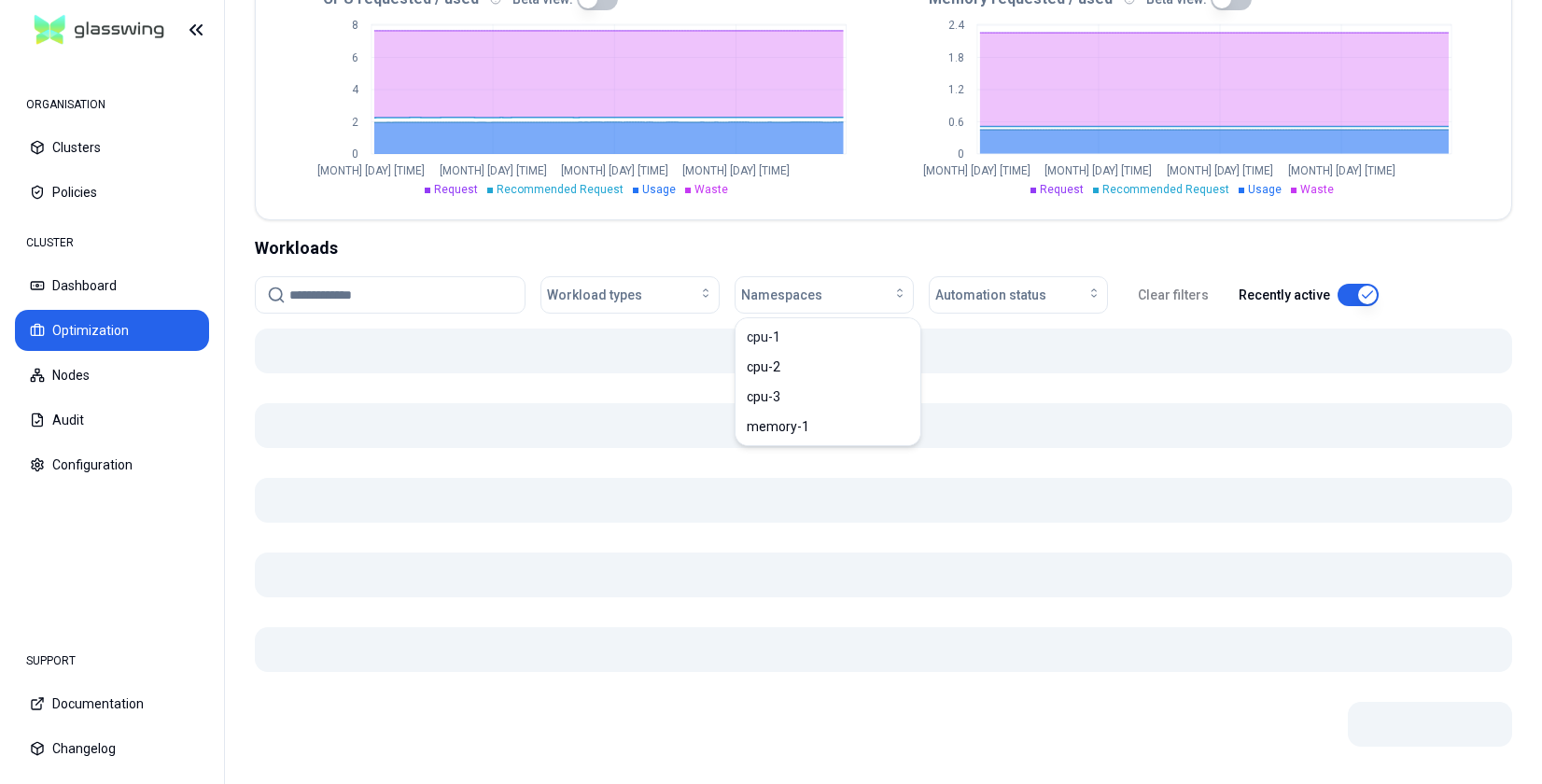 click on "Workloads" at bounding box center (883, 248) 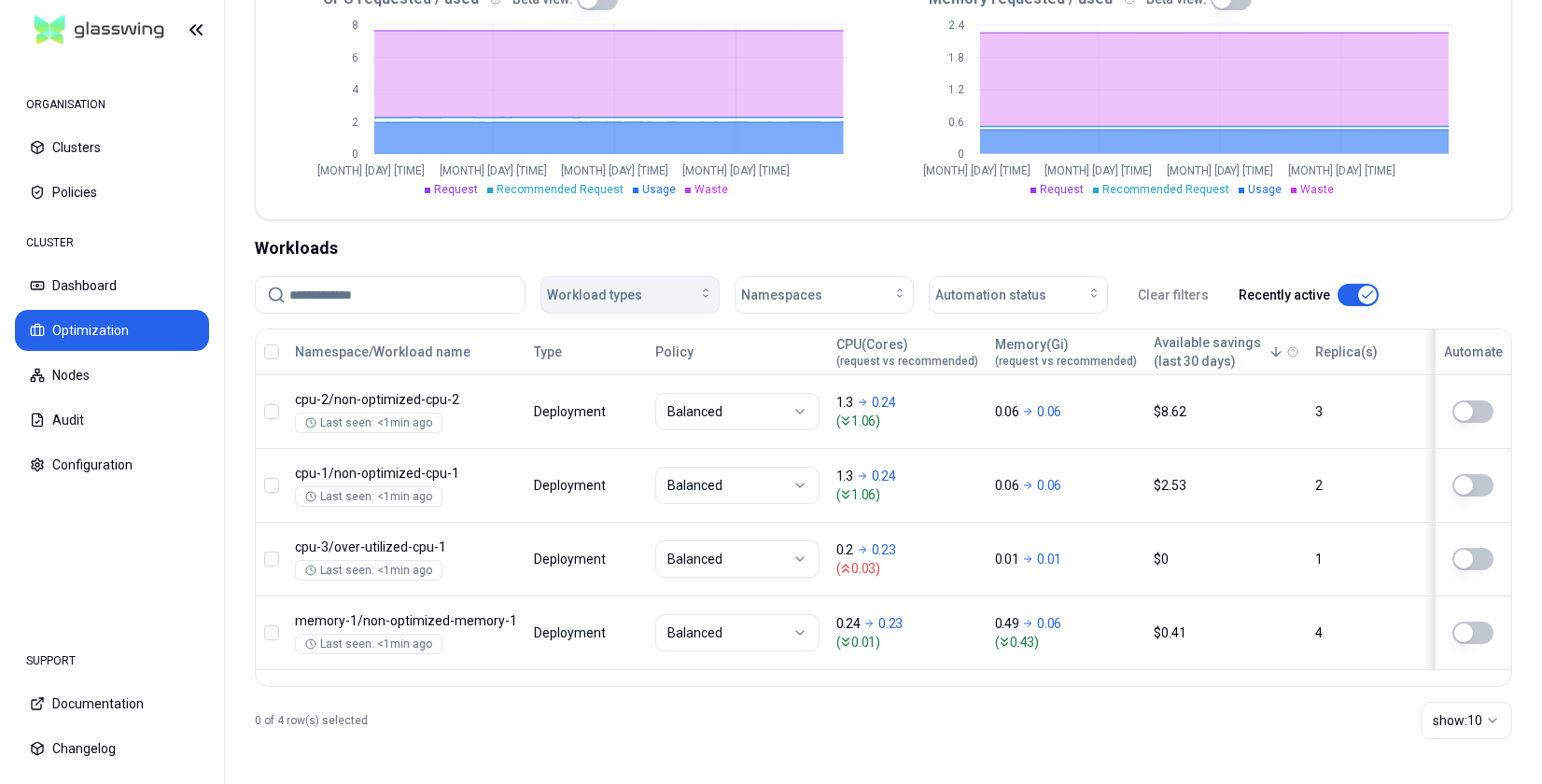 click on "Workload types" at bounding box center (595, 295) 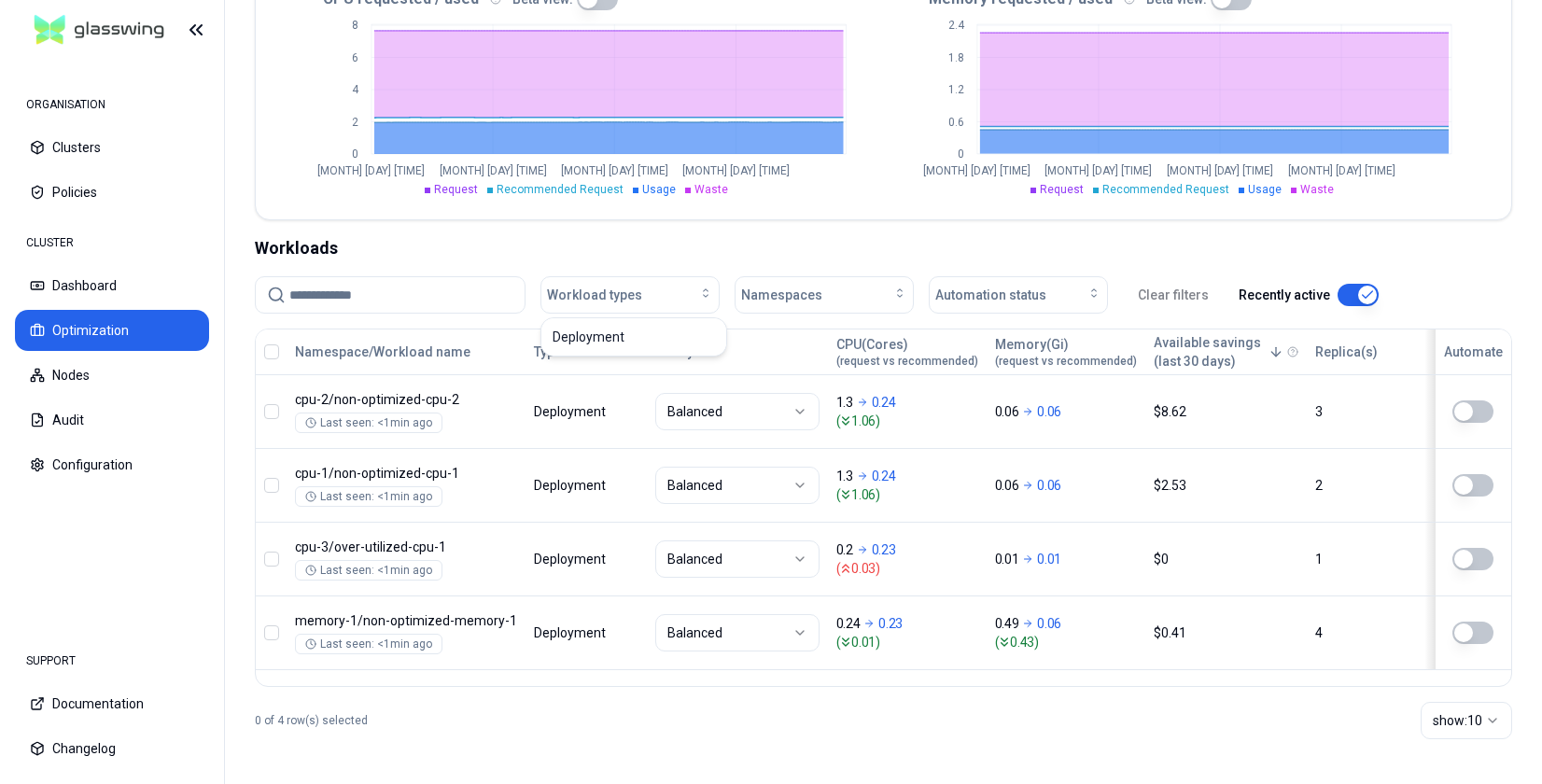 click on "Workloads" at bounding box center (883, 248) 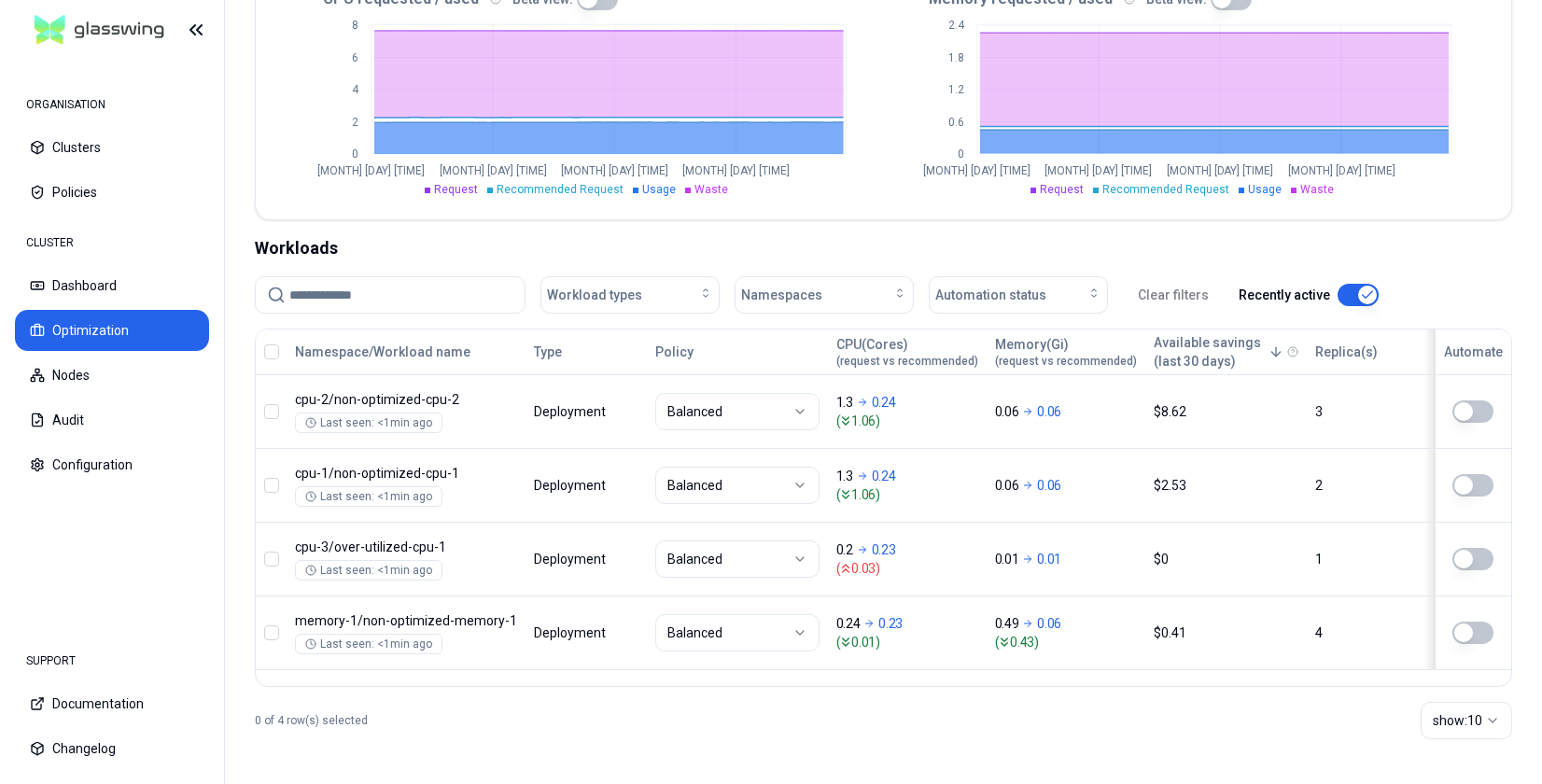 click at bounding box center [401, 295] 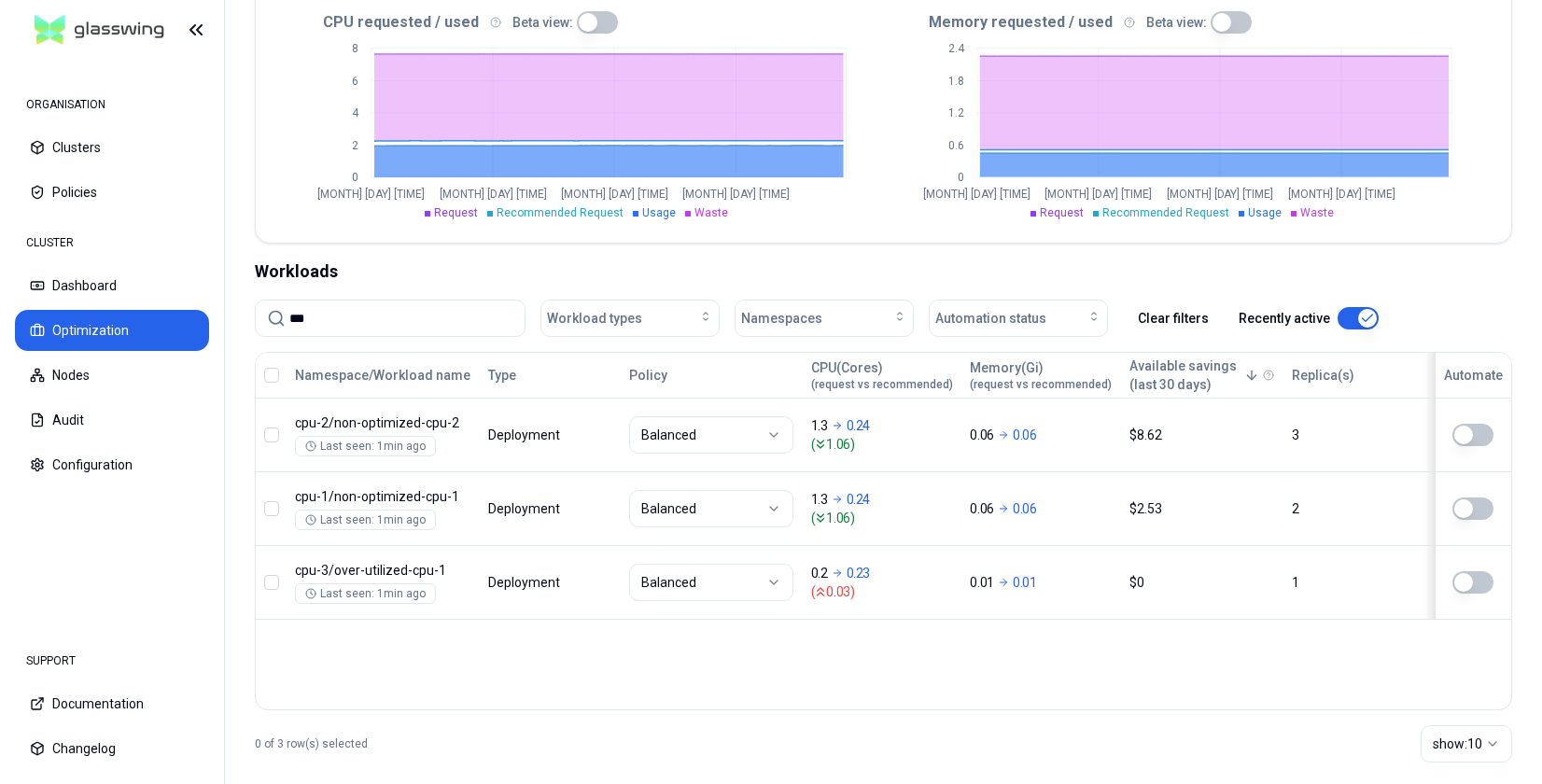 scroll, scrollTop: 474, scrollLeft: 0, axis: vertical 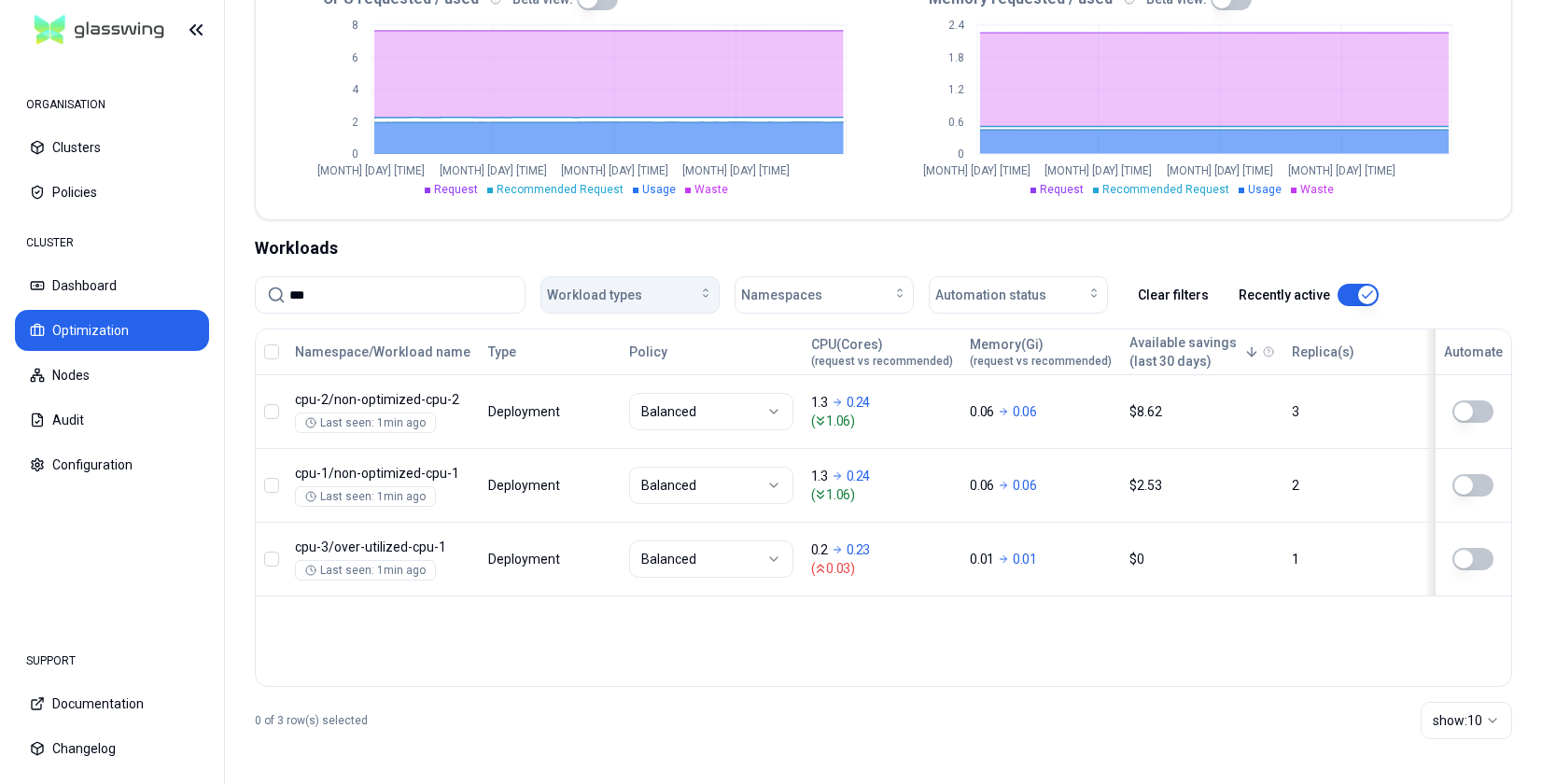 type on "***" 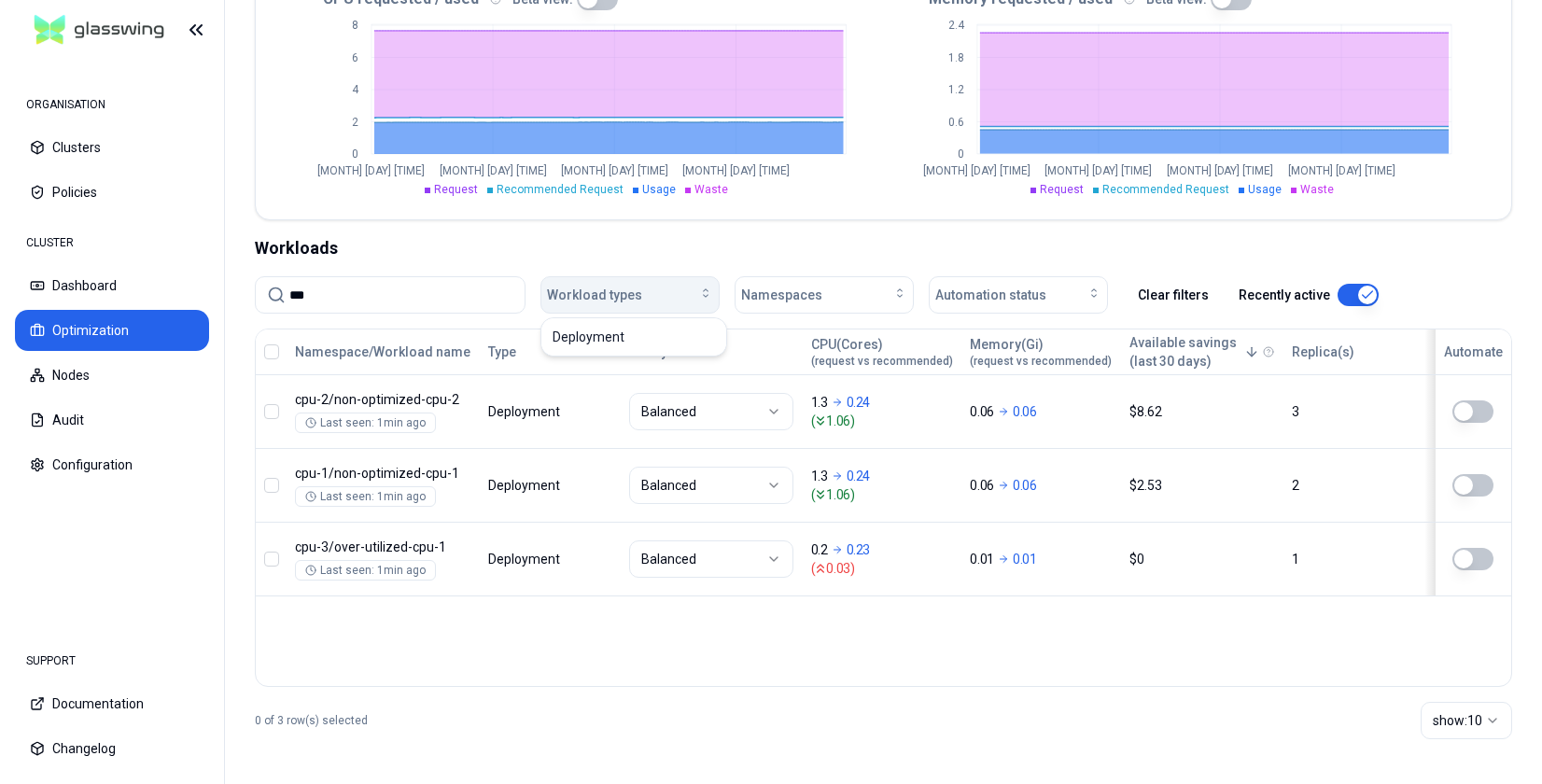 click on "Workload types" at bounding box center [595, 295] 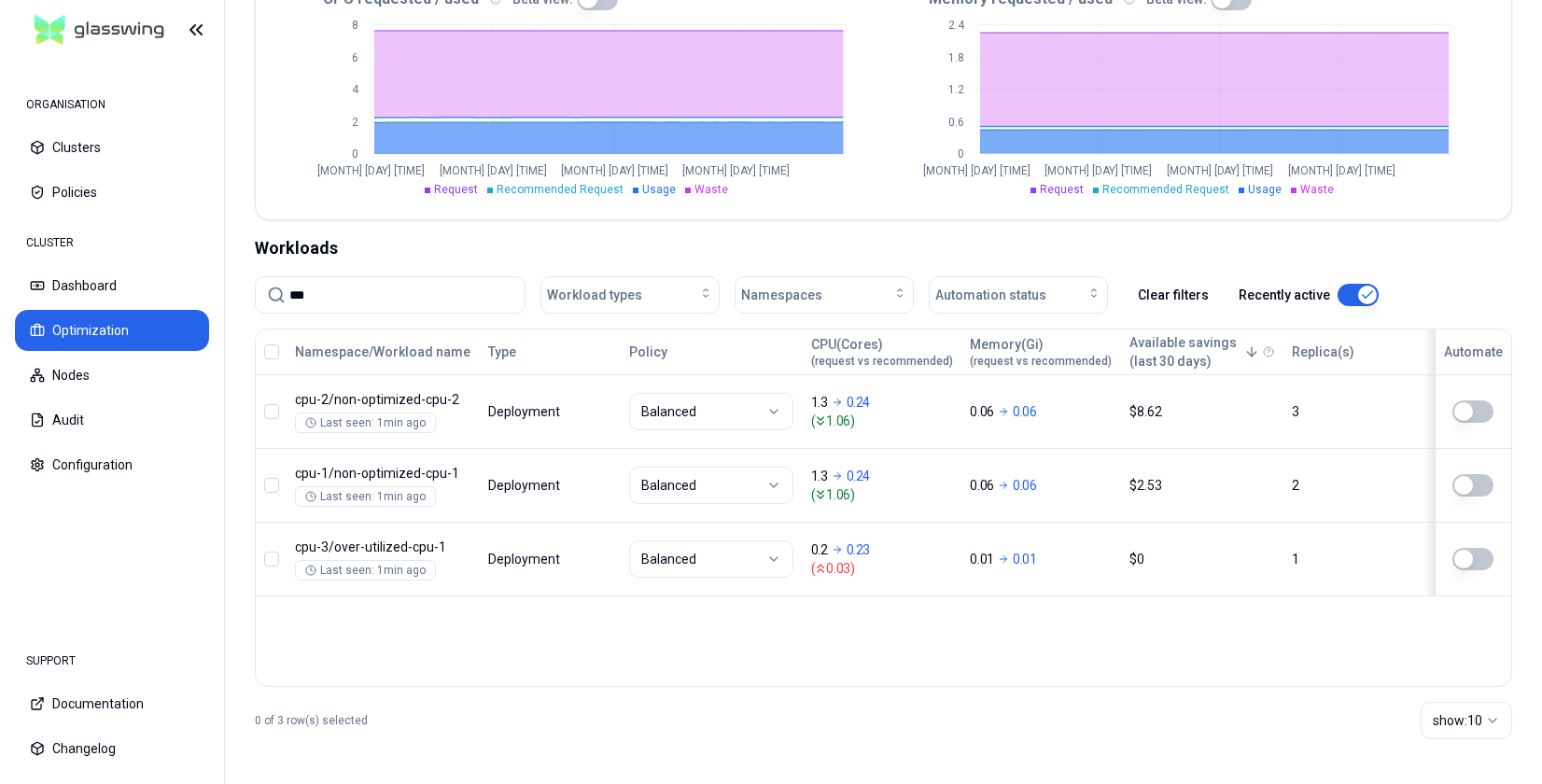 click on "***" at bounding box center [401, 295] 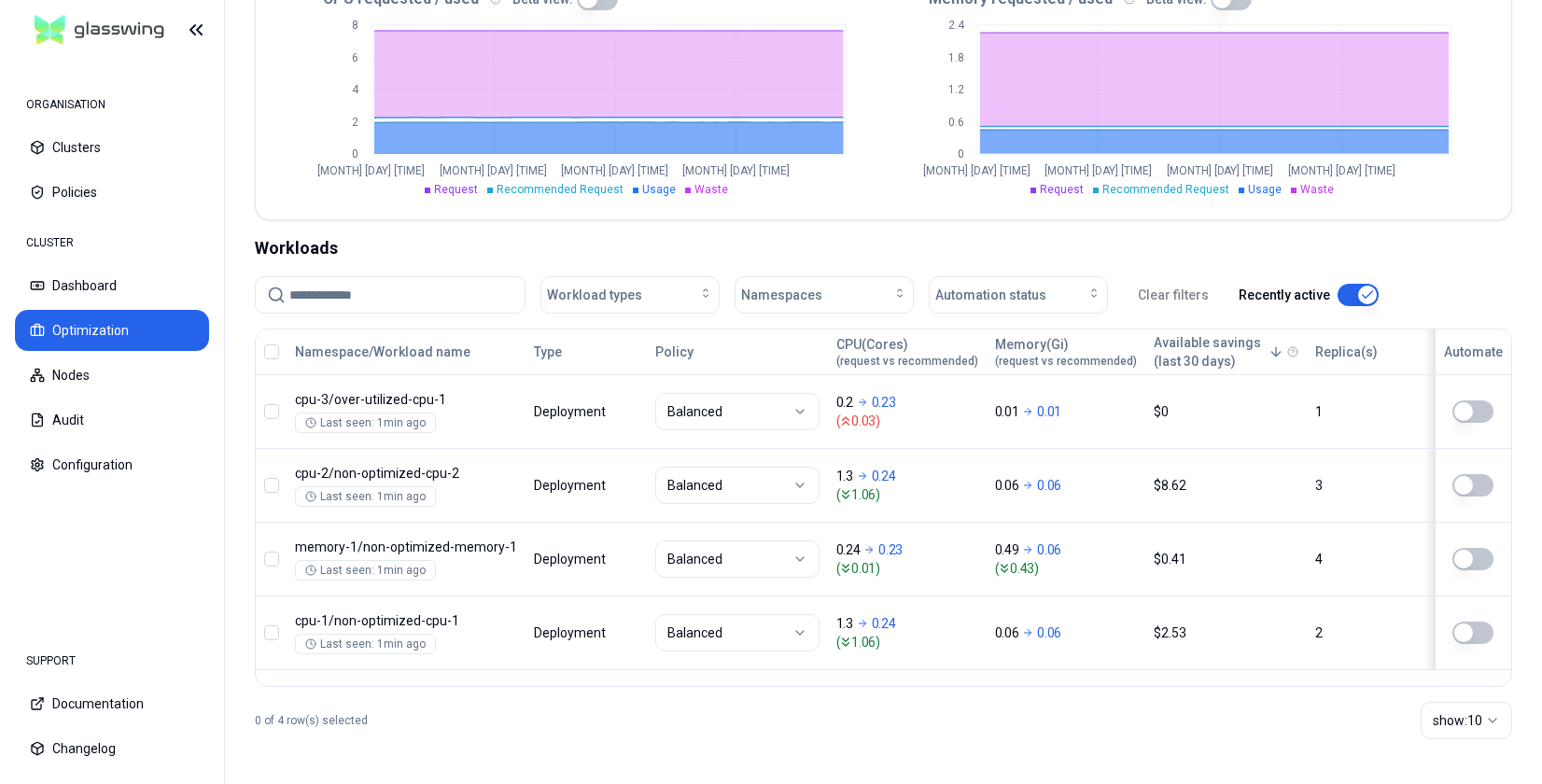 type 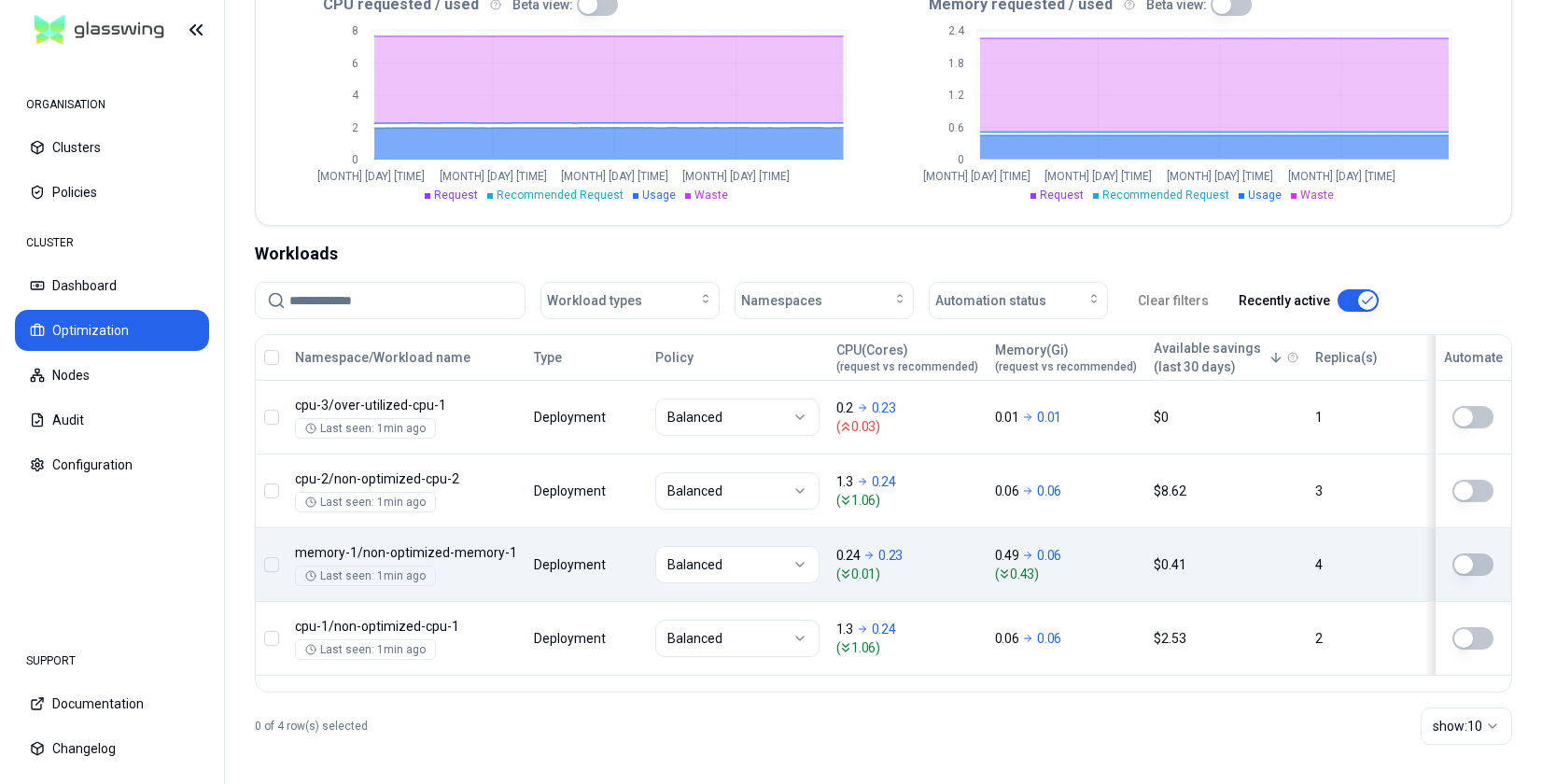 scroll, scrollTop: 474, scrollLeft: 0, axis: vertical 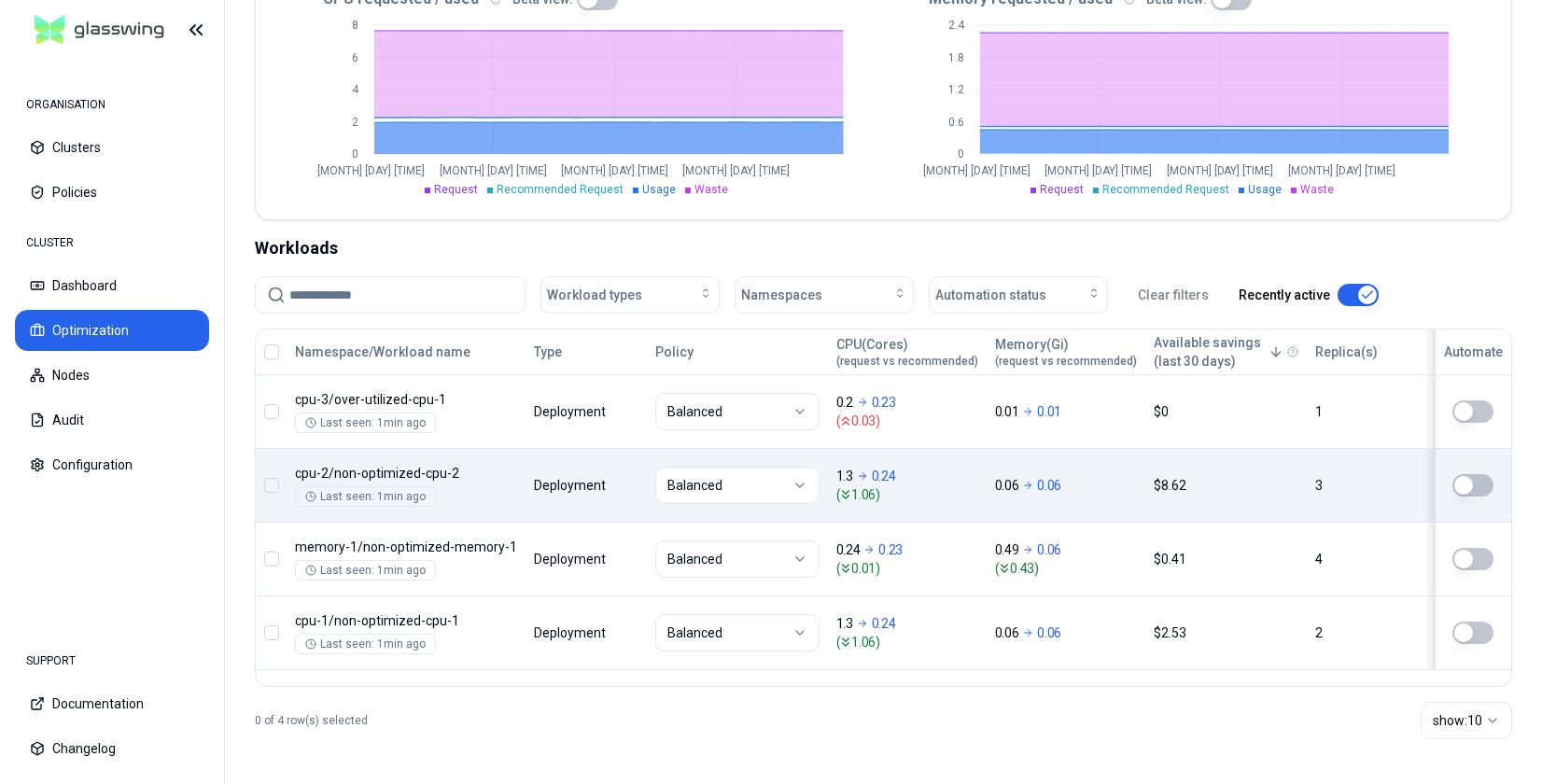 click at bounding box center (1473, 485) 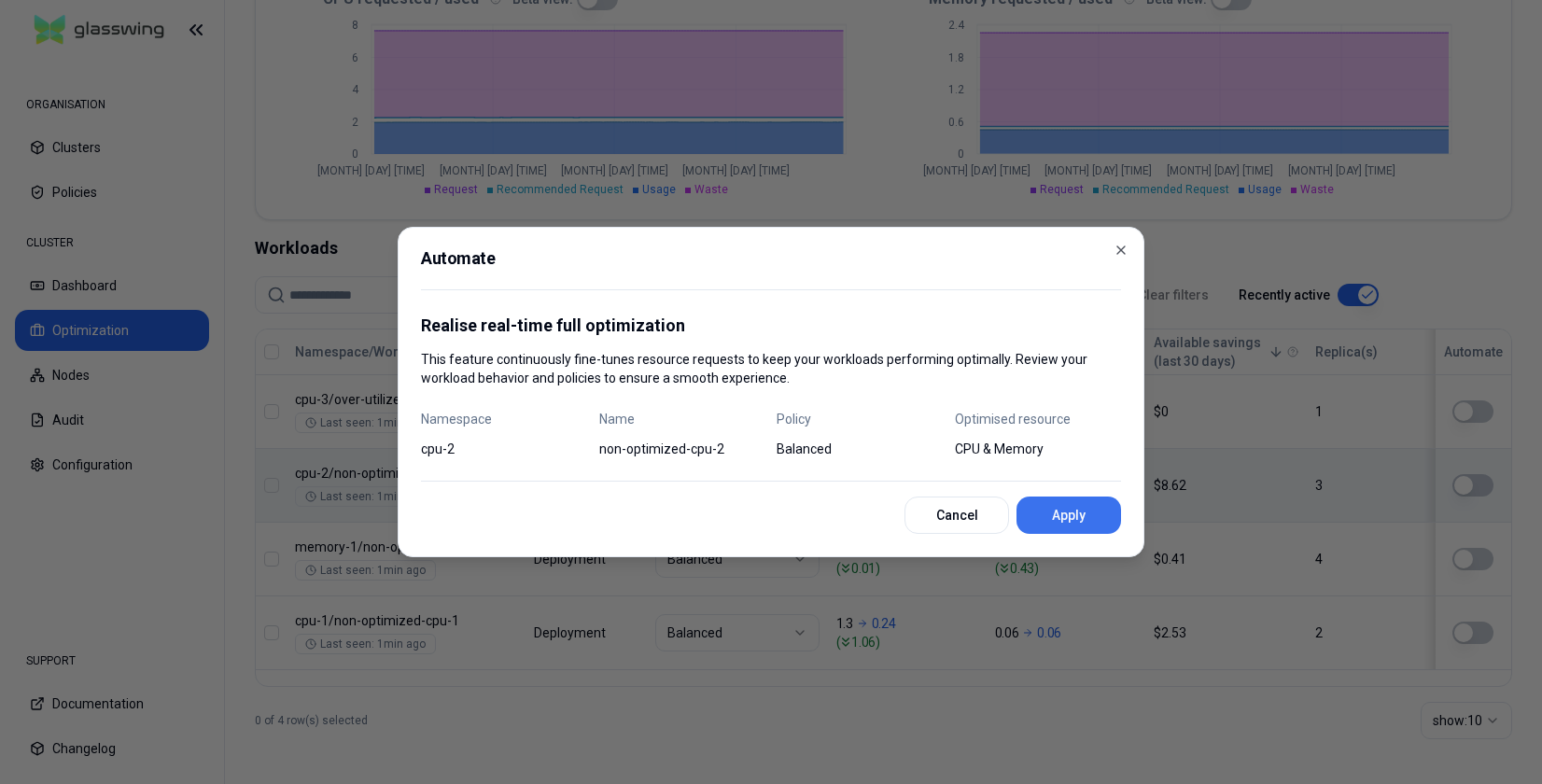 click on "Apply" at bounding box center [1069, 515] 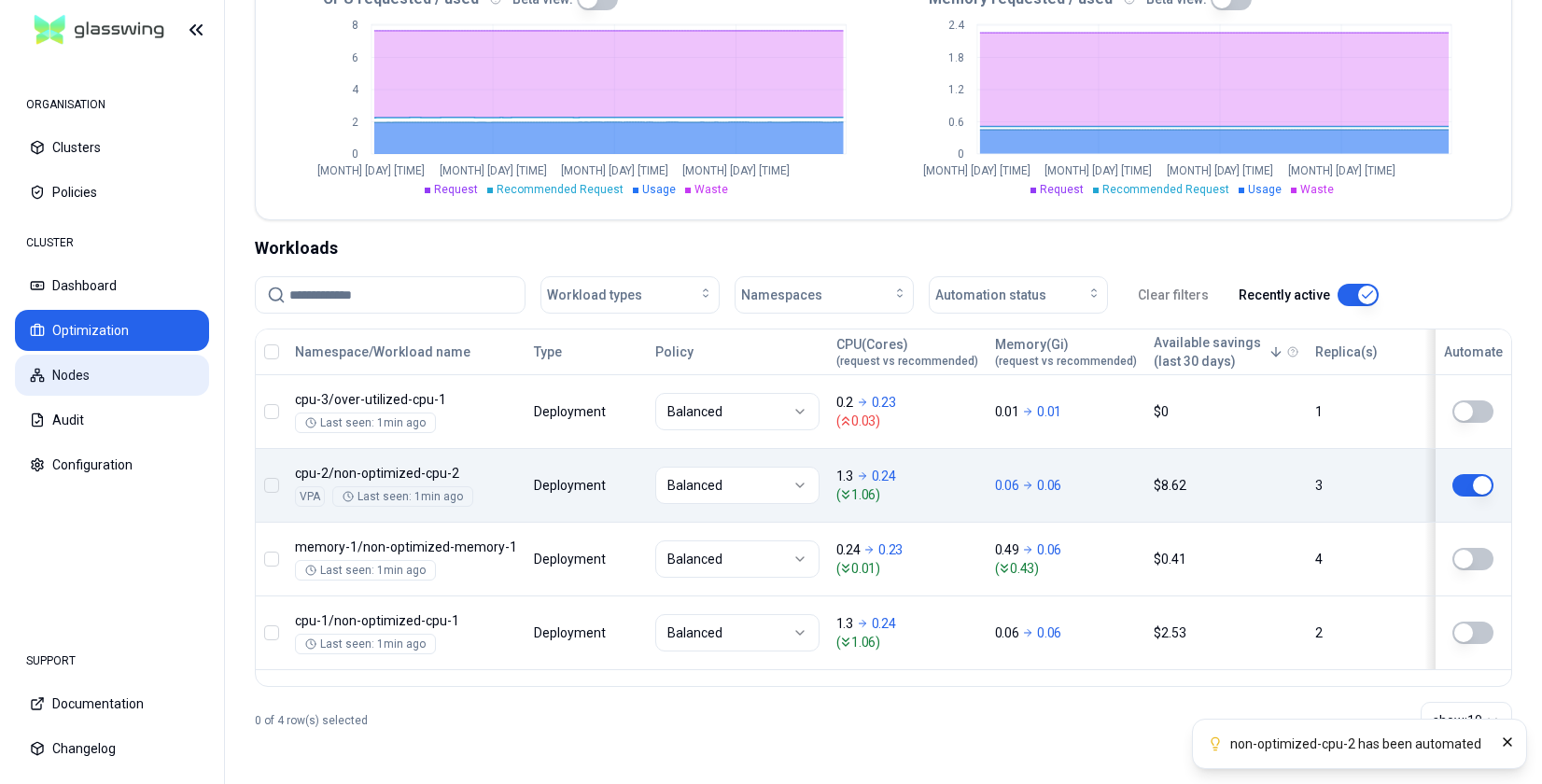 click on "Nodes" at bounding box center [112, 375] 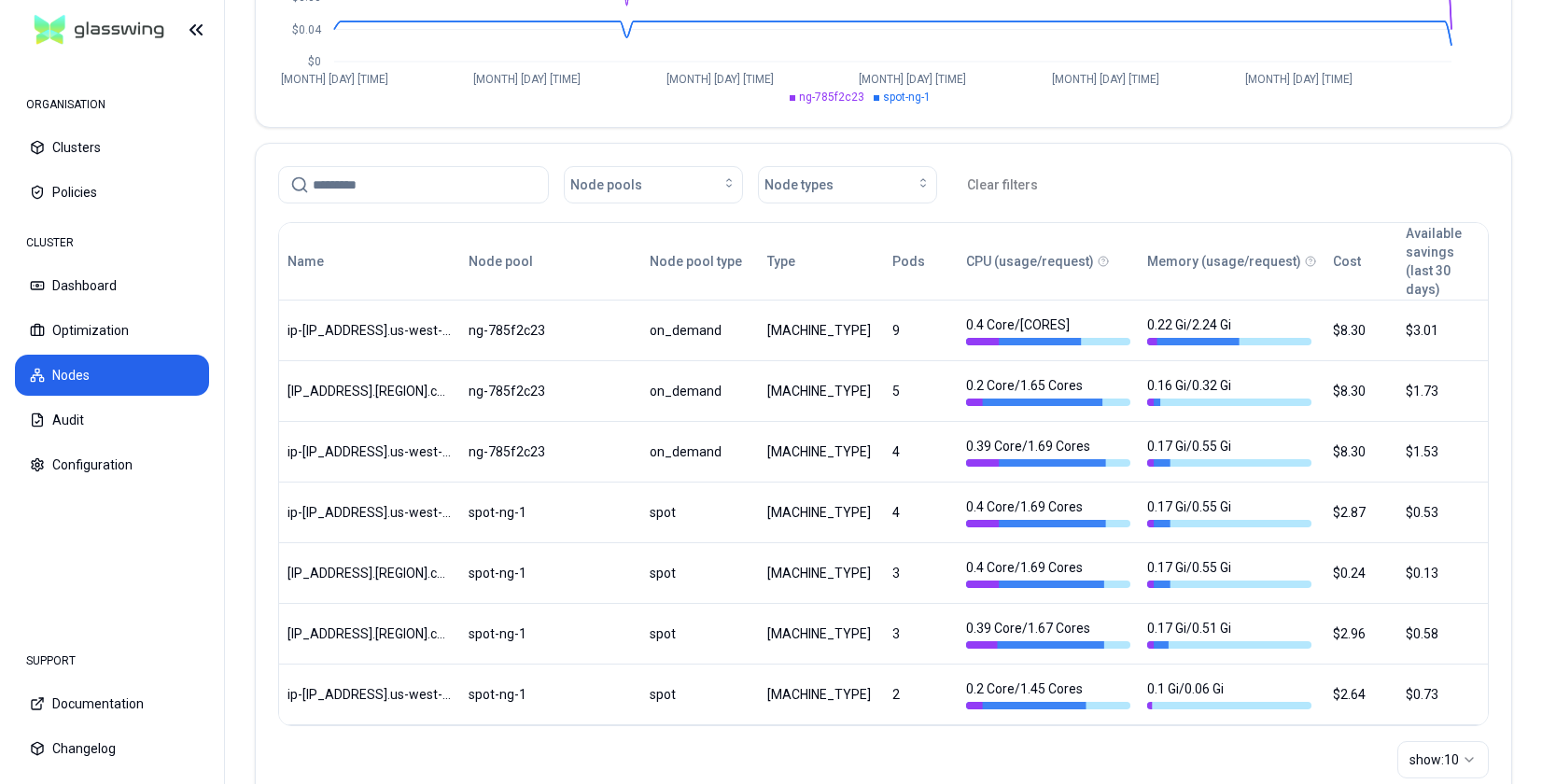 scroll, scrollTop: 341, scrollLeft: 0, axis: vertical 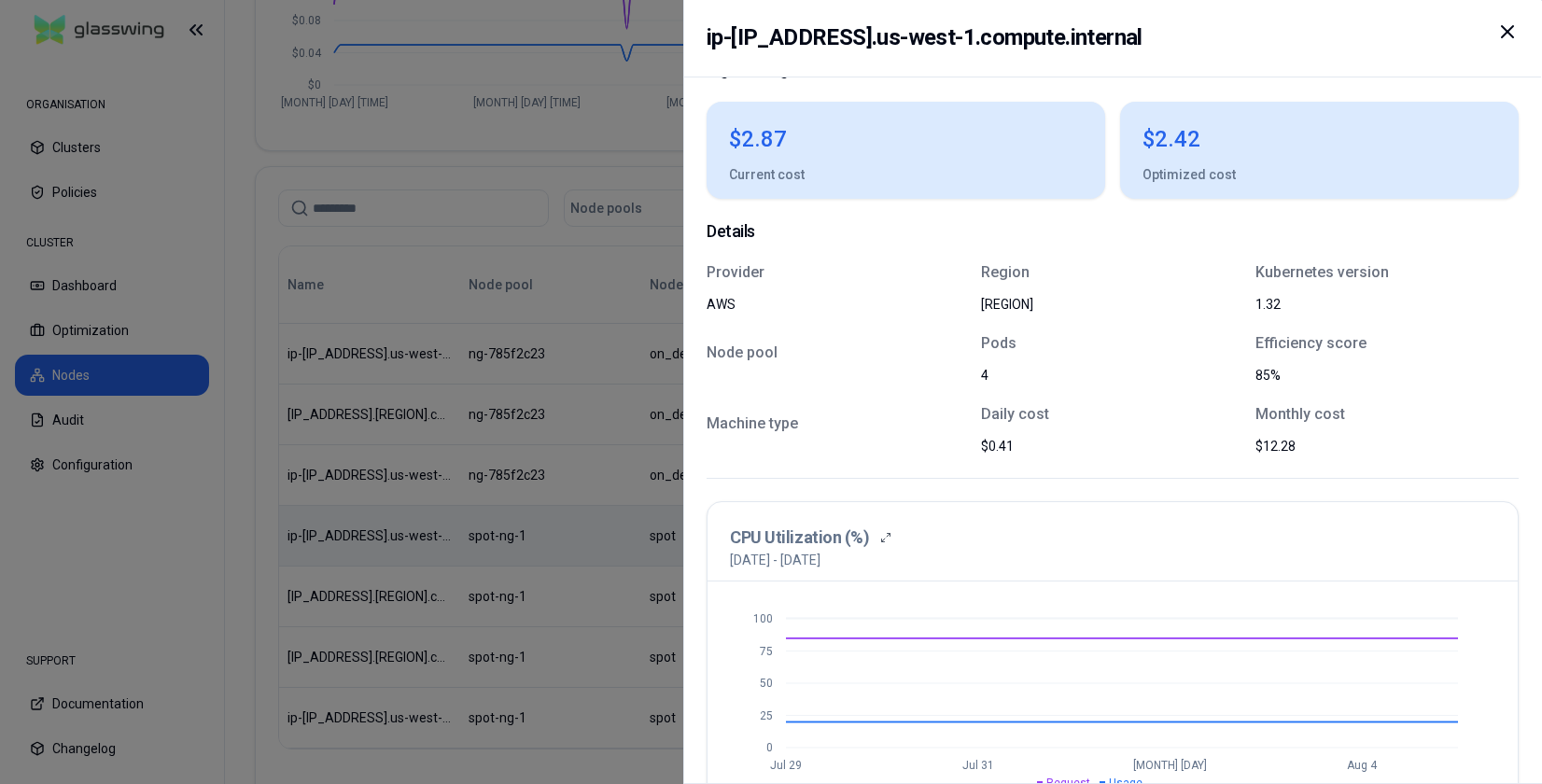 click at bounding box center (771, 392) 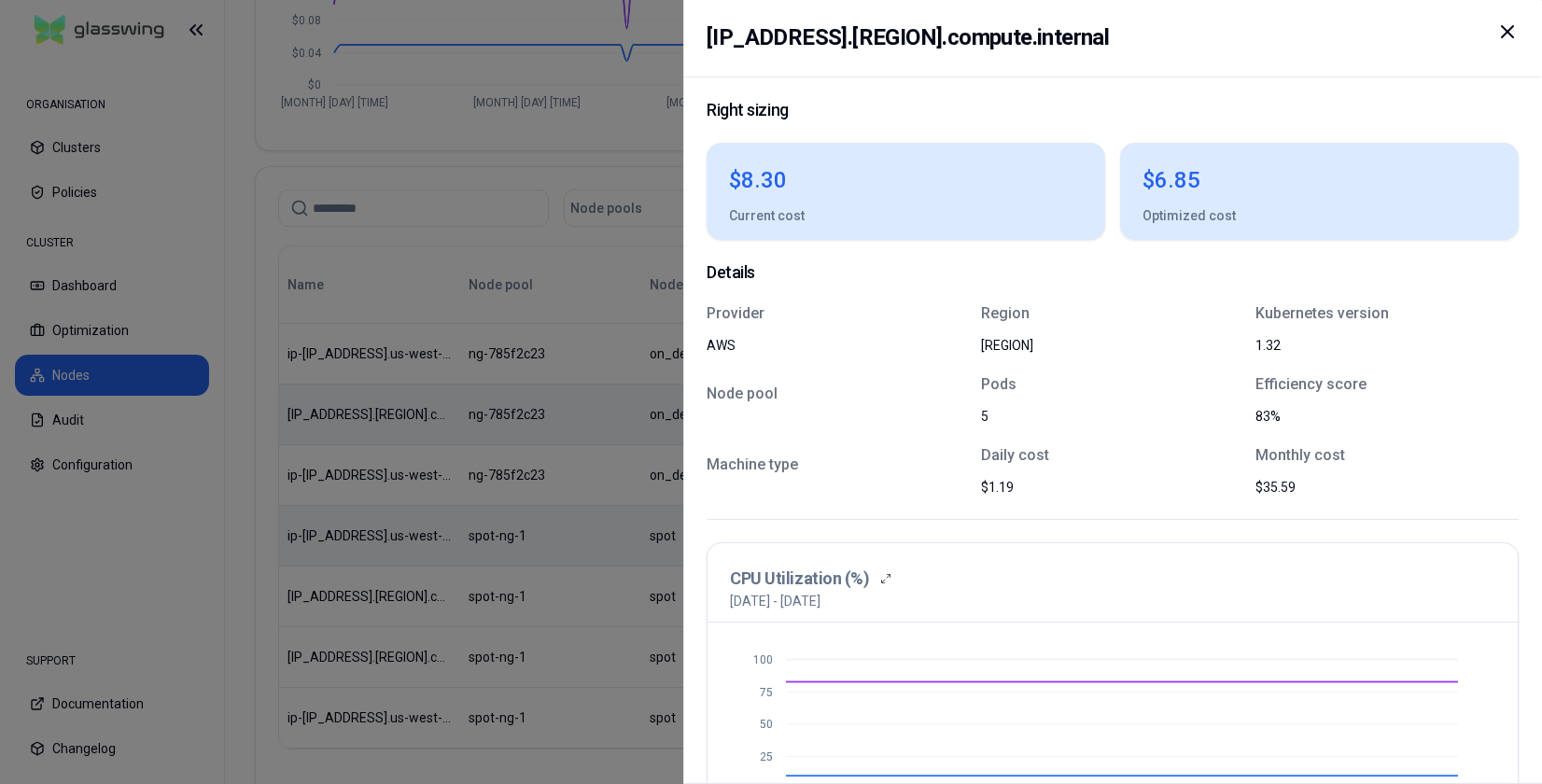 click at bounding box center [771, 392] 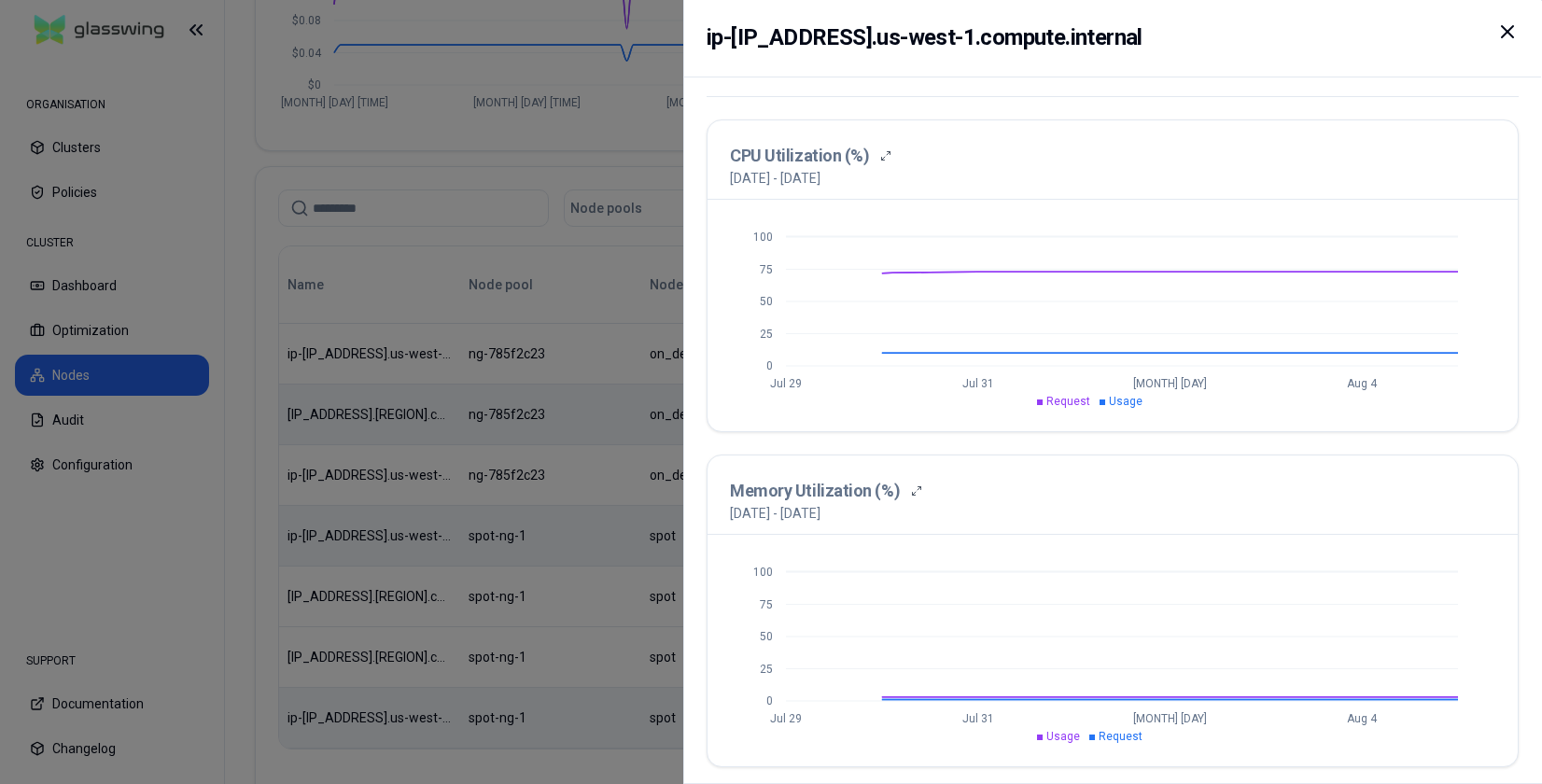 scroll, scrollTop: 429, scrollLeft: 0, axis: vertical 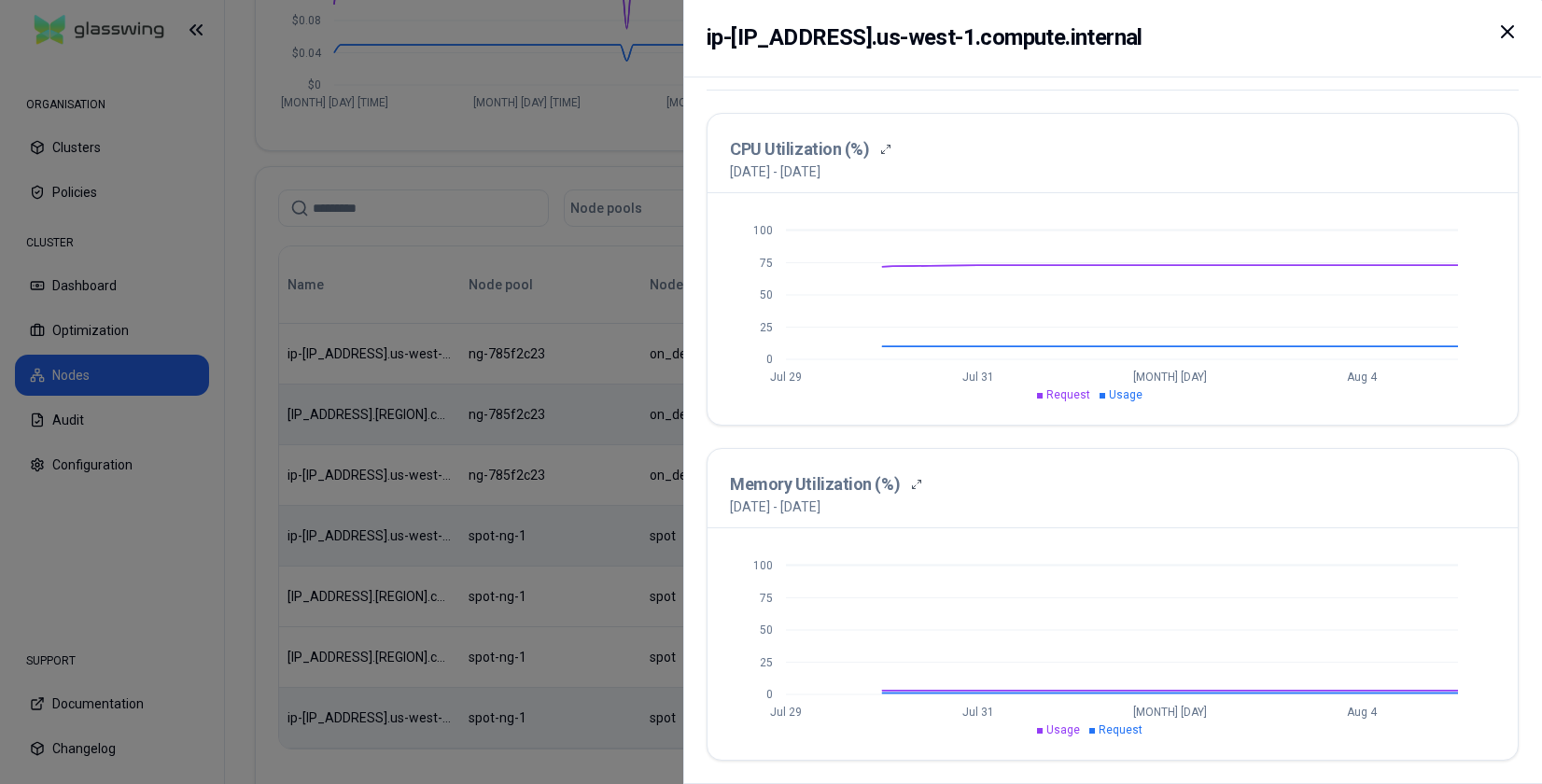 click on "ip-[IP_ADDRESS].us-west-1.compute.internal" at bounding box center [1113, 37] 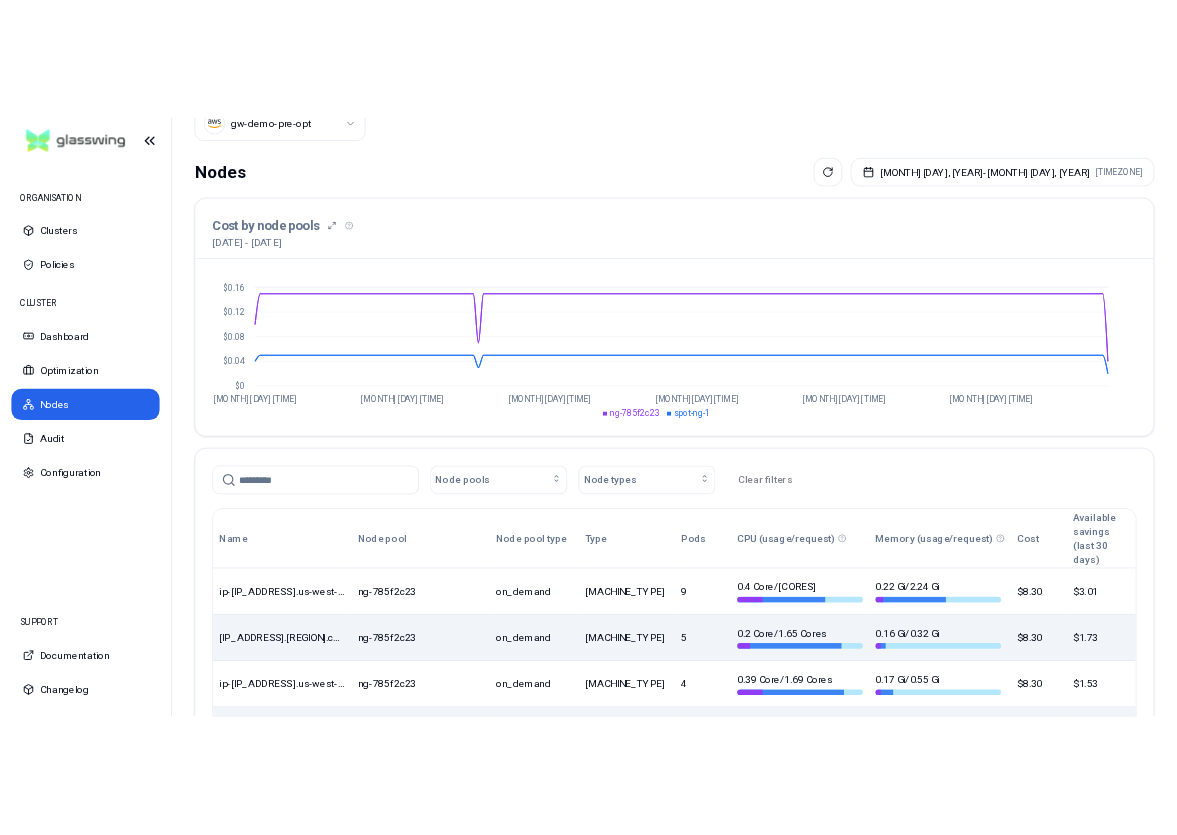 scroll, scrollTop: 0, scrollLeft: 0, axis: both 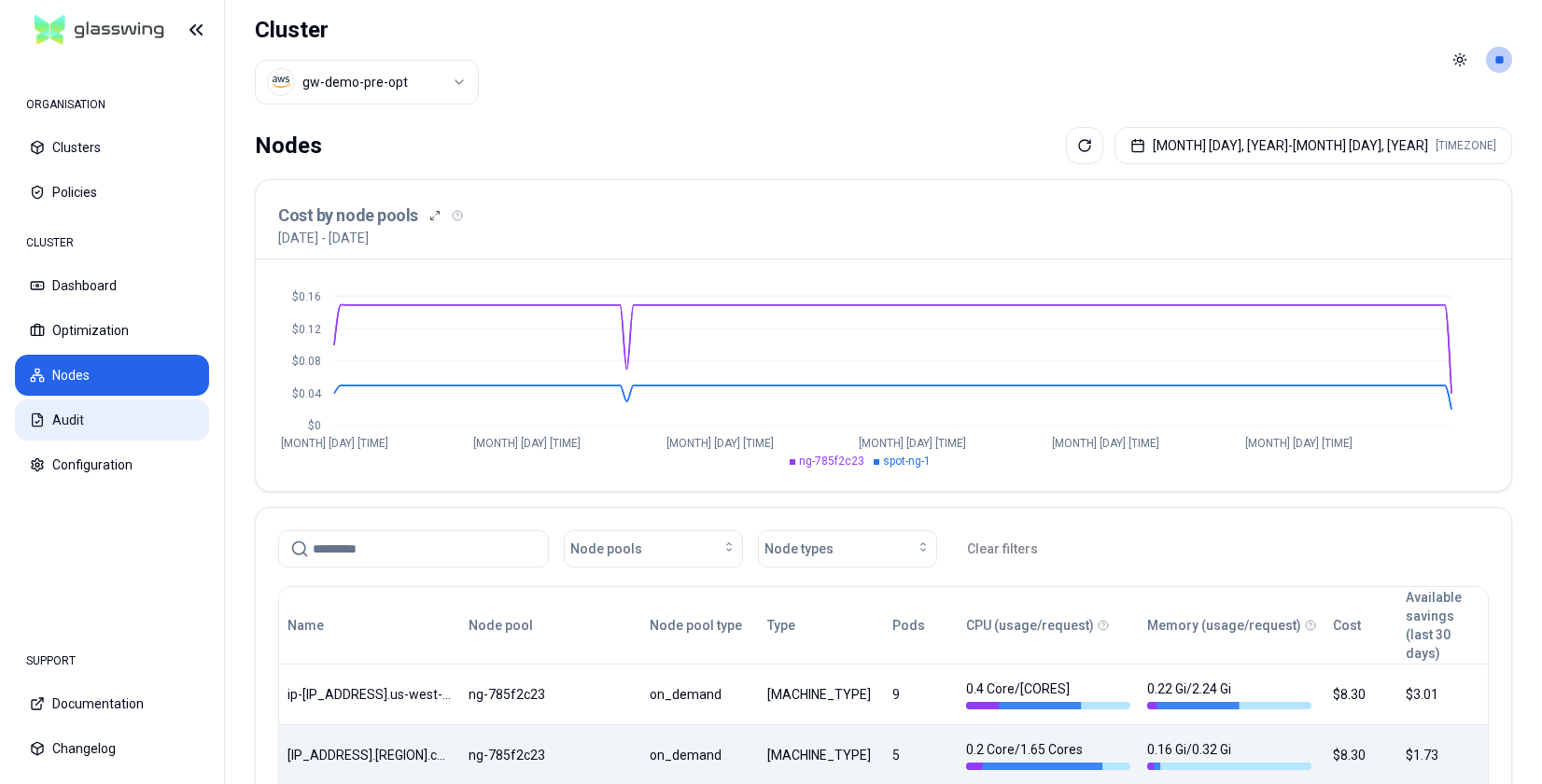 click on "Audit" at bounding box center (112, 420) 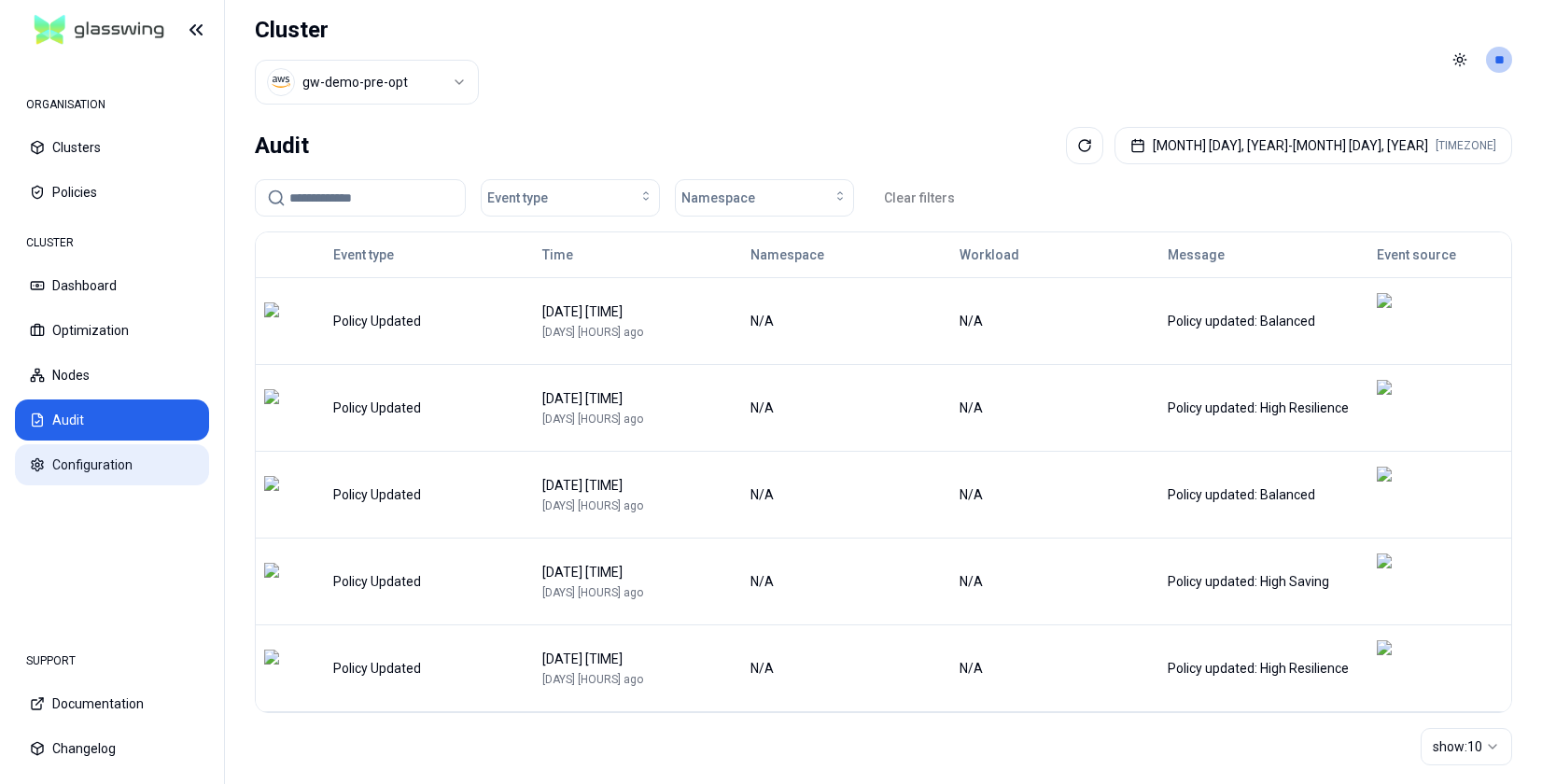 click on "Configuration" at bounding box center (112, 465) 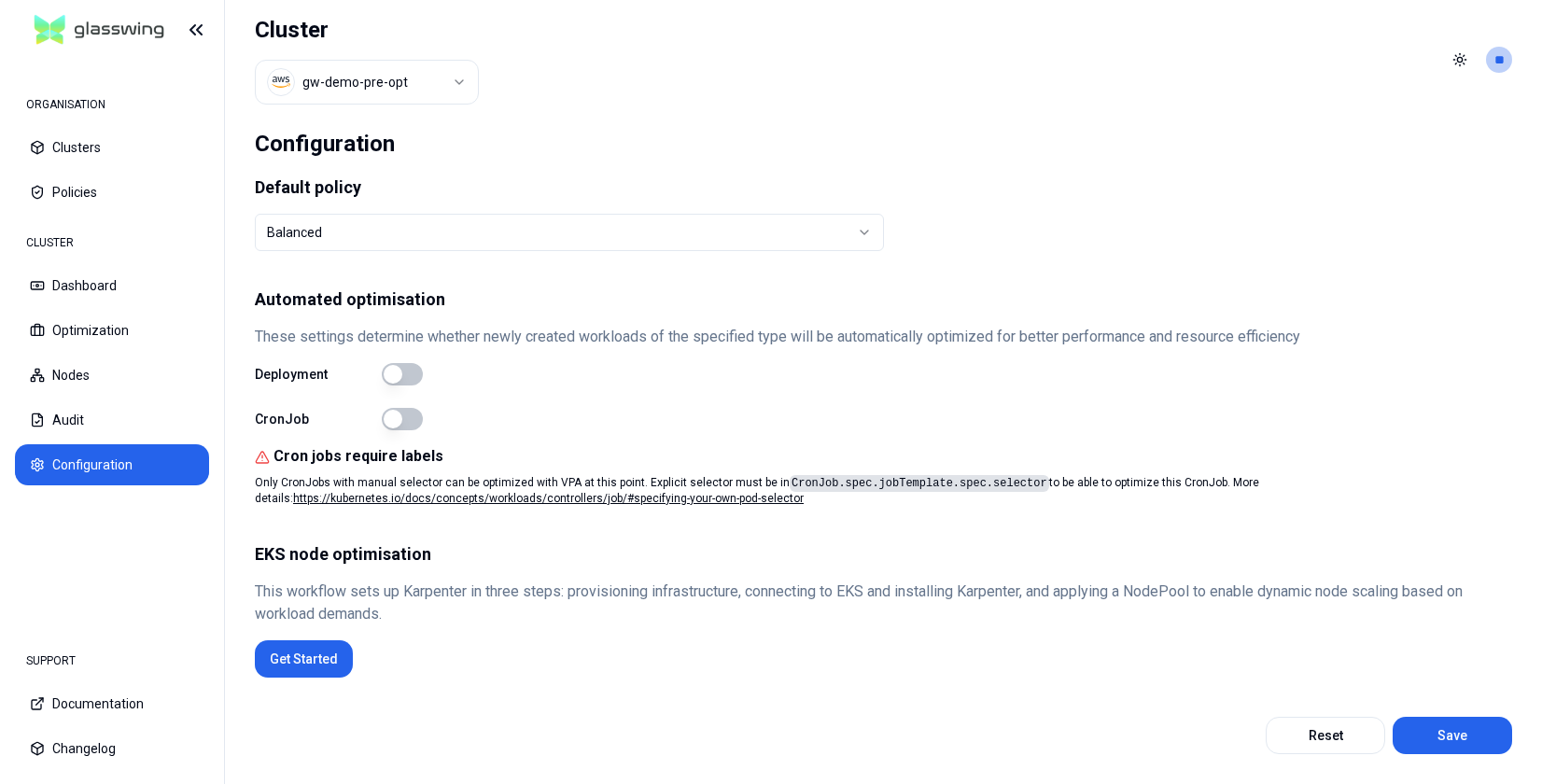 click on "ORGANISATION Clusters Policies CLUSTER Dashboard Optimization Nodes Audit Configuration SUPPORT Documentation Changelog Cluster gw-demo-pre-opt Toggle theme ** ORGANISATION CLUSTER Configuration Default policy Balanced Automated optimisation These settings determine whether newly created workloads of the specified type will be automatically optimized for better performance and resource efficiency Deployment CronJob Cron jobs require labels Only CronJobs with manual selector can be optimized with VPA at this point. Explicit selector must be in  CronJob.spec.jobTemplate.spec.selector   to be able to optimize this CronJob. More details:  https://kubernetes.io/docs/concepts/workloads/controllers/job/#specifying-your-own-pod-selector   EKS node optimisation This workflow sets up Karpenter in three steps: provisioning infrastructure, connecting to EKS and installing Karpenter, and applying a NodePool to enable dynamic node scaling based on workload demands. Get Started Reset Save 75" at bounding box center [771, 392] 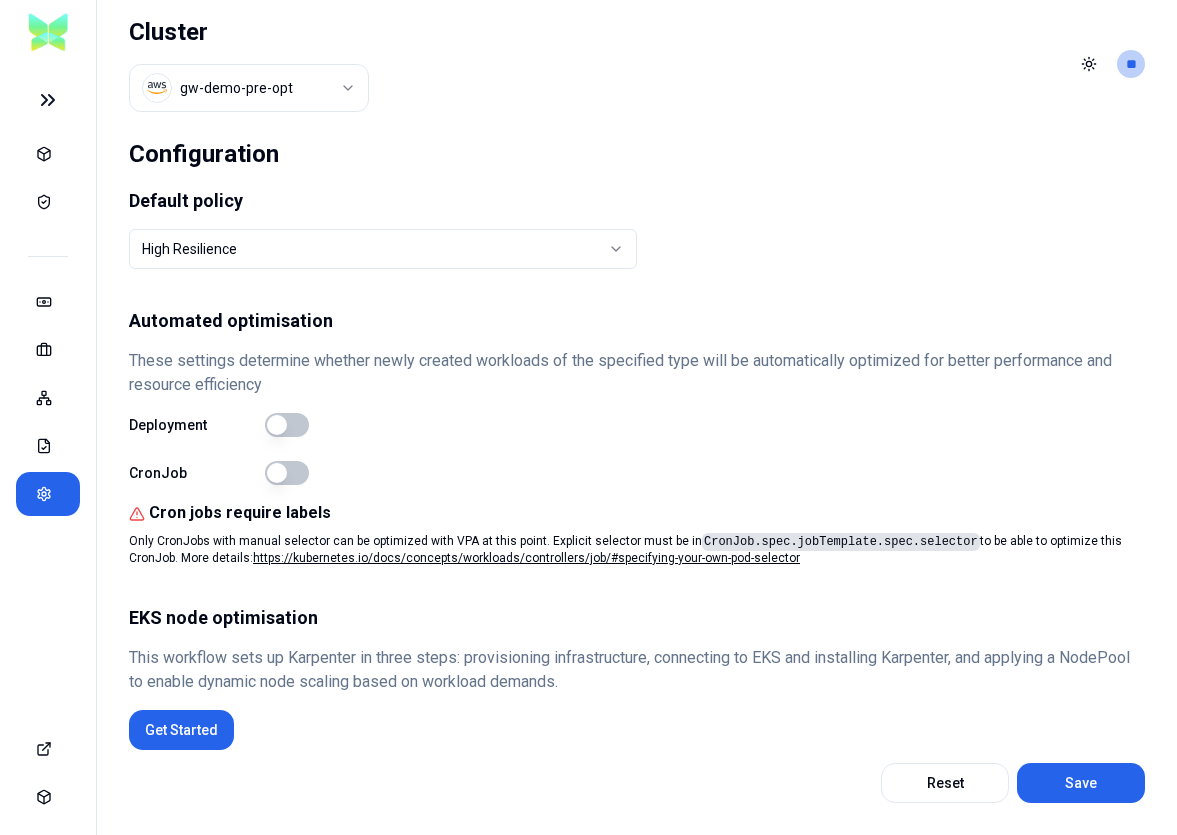 click at bounding box center [287, 425] 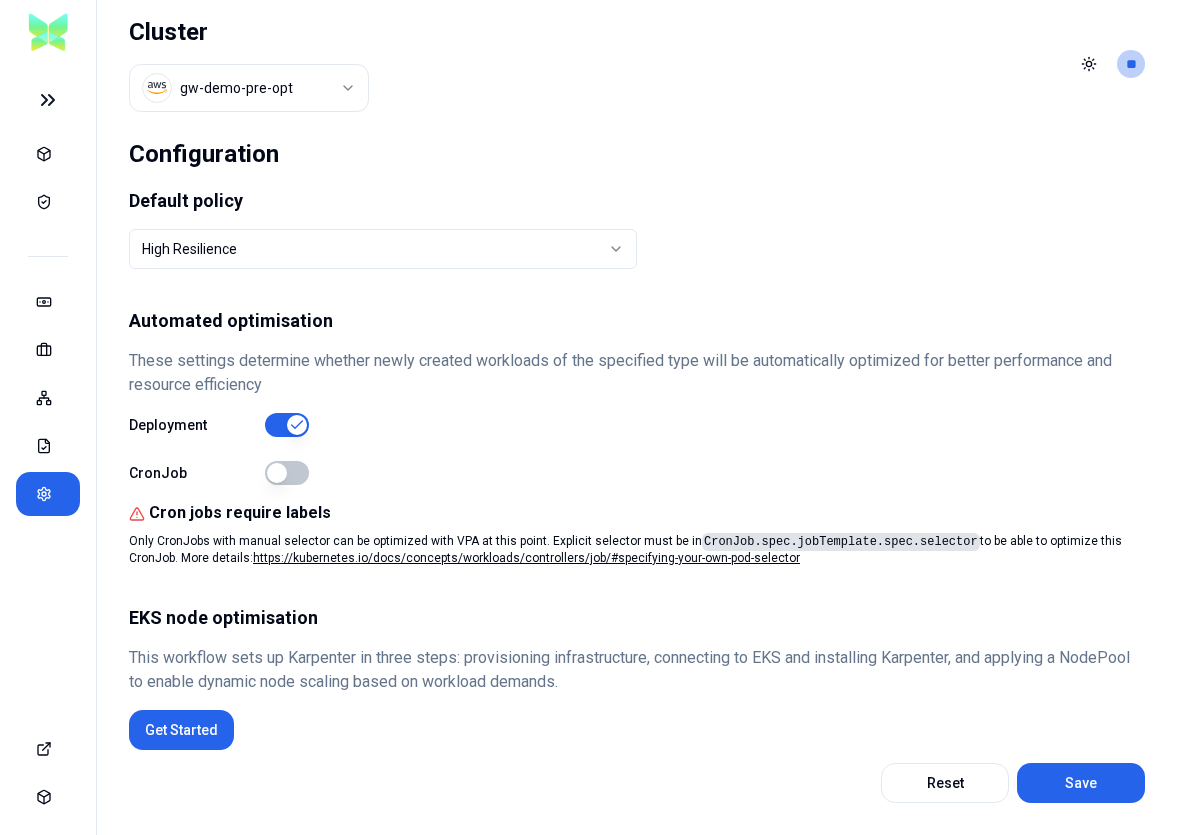 click on "Cluster gw-demo-pre-opt Toggle theme ** ORGANISATION CLUSTER Configuration Default policy High Resilience Automated optimisation These settings determine whether newly created workloads of the specified type will be automatically optimized for better performance and resource efficiency Deployment CronJob Cron jobs require labels Only CronJobs with manual selector can be optimized with VPA at this point. Explicit selector must be in CronJob.spec.jobTemplate.spec.selector to be able to optimize this CronJob. More details: https://kubernetes.io/docs/concepts/workloads/controllers/job/#specifying-your-own-pod-selector EKS node optimisation This workflow sets up Karpenter in three steps: provisioning infrastructure, connecting to EKS and installing Karpenter, and applying a NodePool to enable dynamic node scaling based on workload demands. Get Started Reset Save 75" at bounding box center (588, 417) 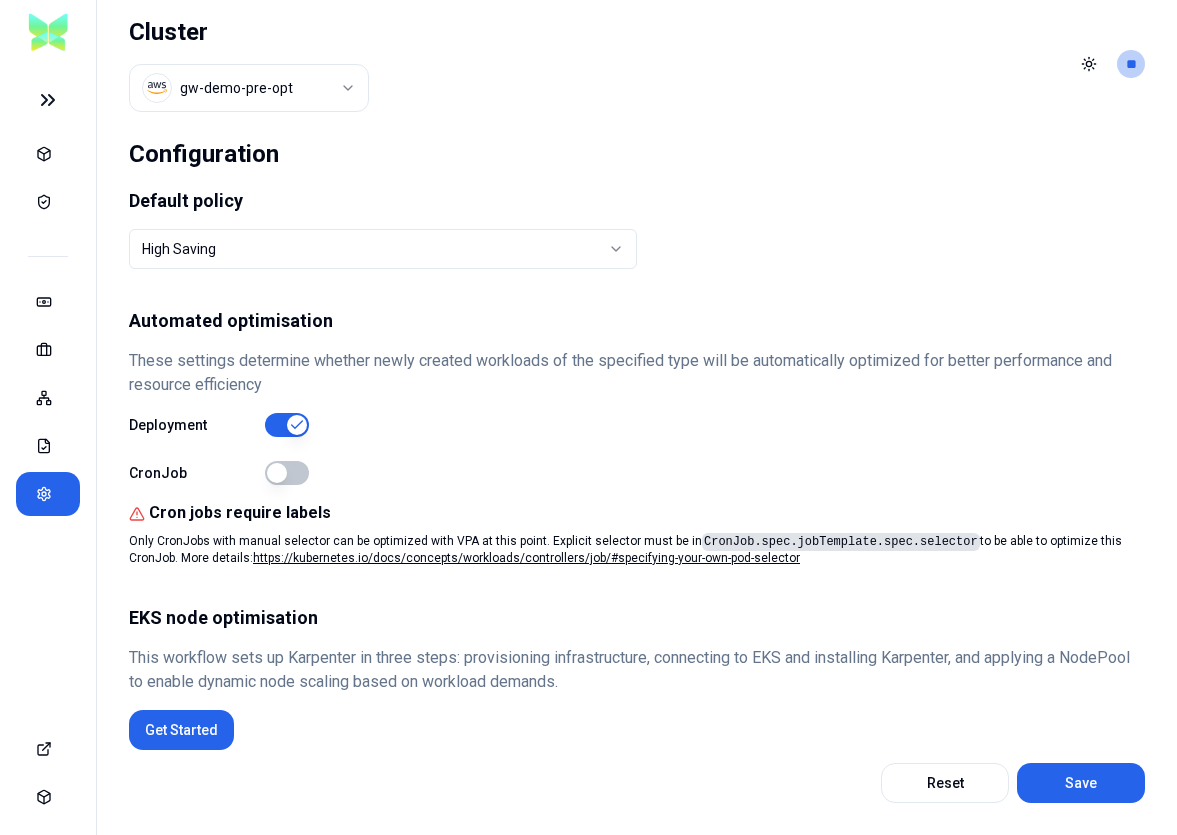 click on "[DATE] [TIME]" at bounding box center [588, 417] 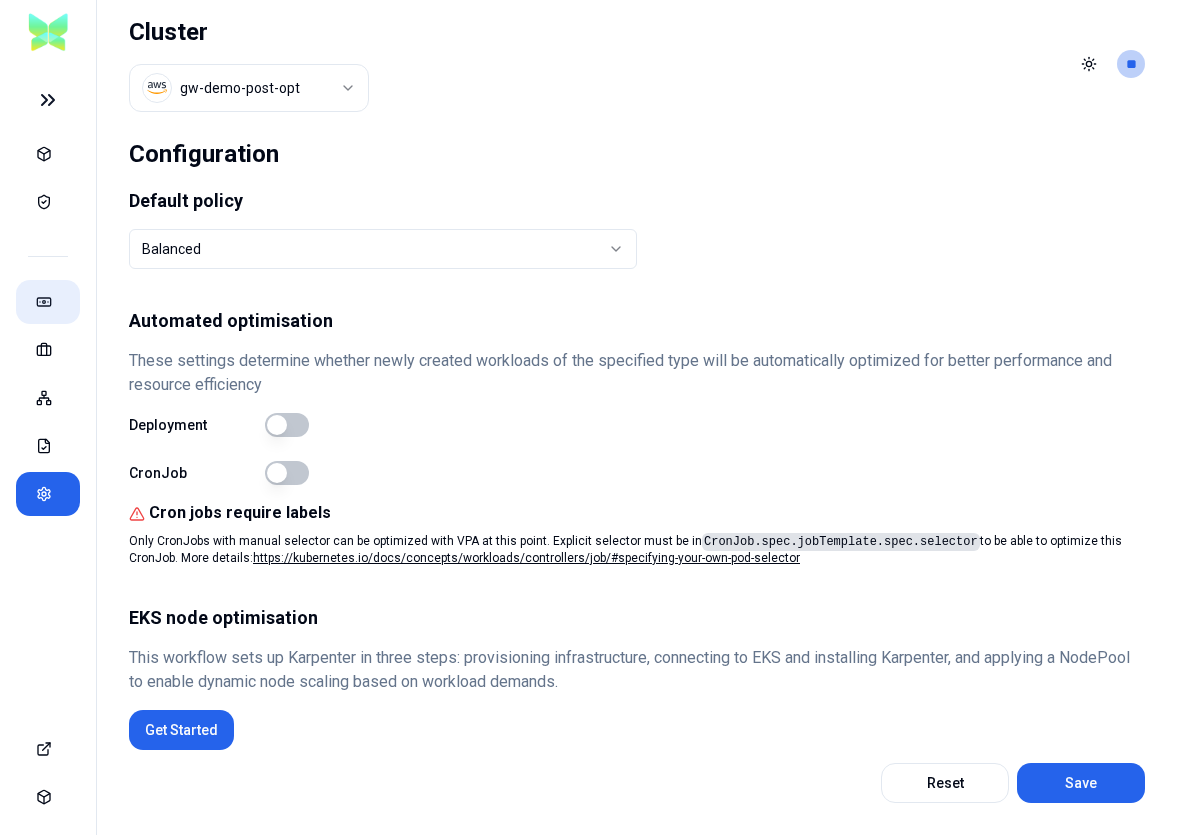 click 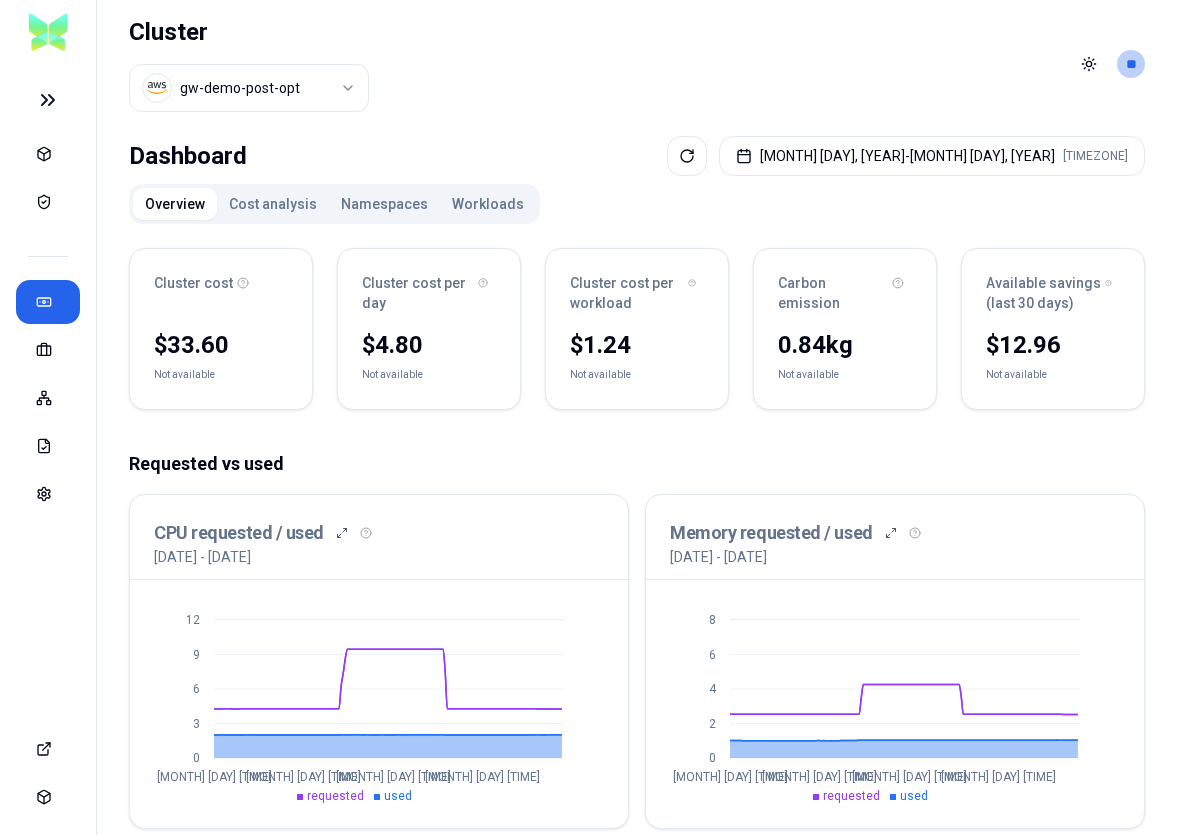 click on "[DATE] [TIME]" at bounding box center [588, 417] 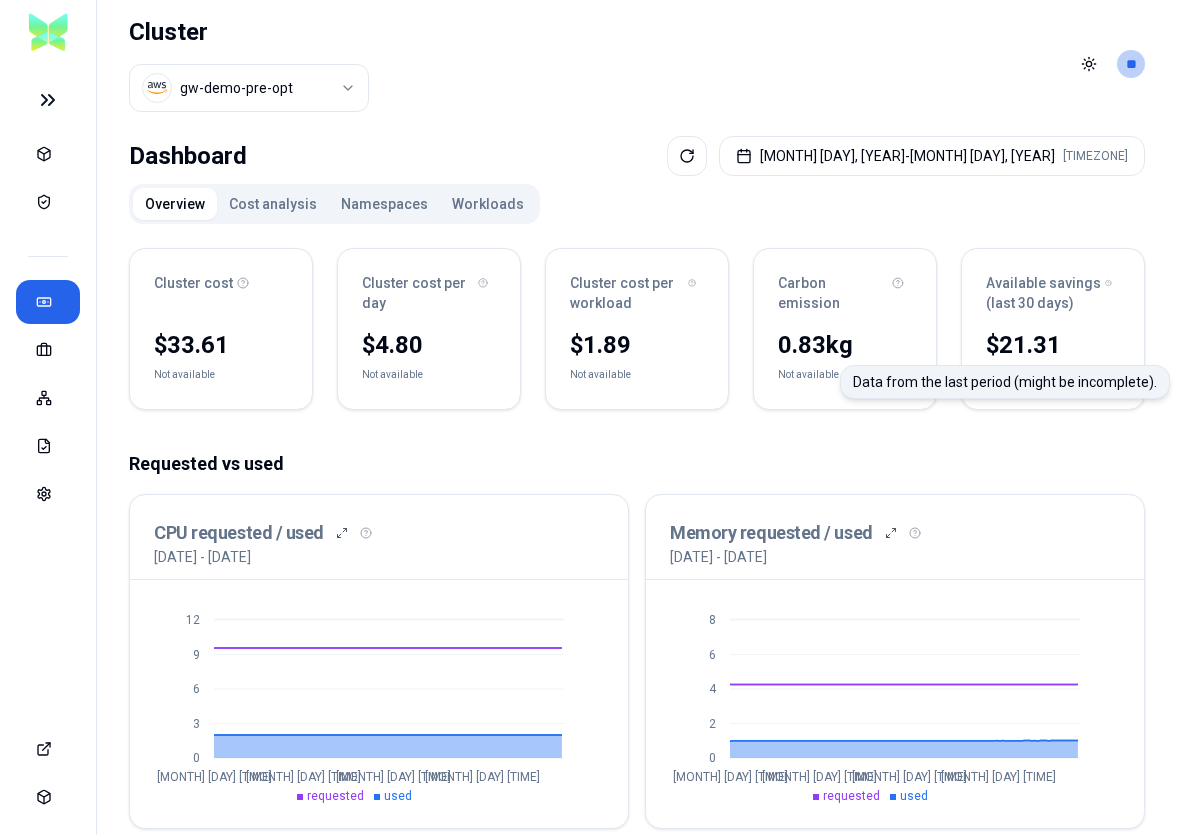 scroll, scrollTop: 12, scrollLeft: 0, axis: vertical 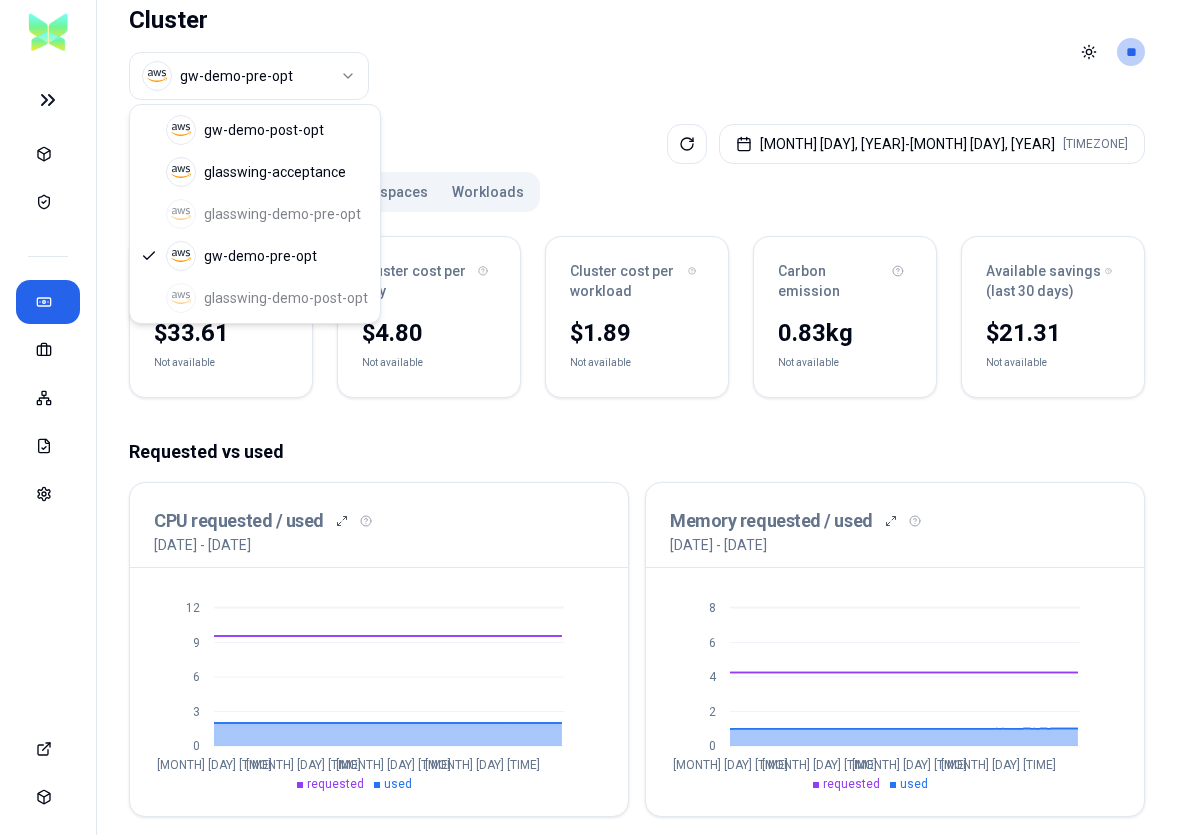 click on "[PROVIDER] [NODE_POOL] [RUNNING_WORKLOADS] [REGION] [REGISTERED_NODES] [RUNNING_PODS] [CLUSTER_VERSION] [NAMESPACES] [UNSCHEDULED_PODS] [AGENT_STATUS] [LAST_SEEN] [AGENT_STATUS] [AGENT_VERSION] [UPGRADE_AVAILABLE]" at bounding box center (588, 417) 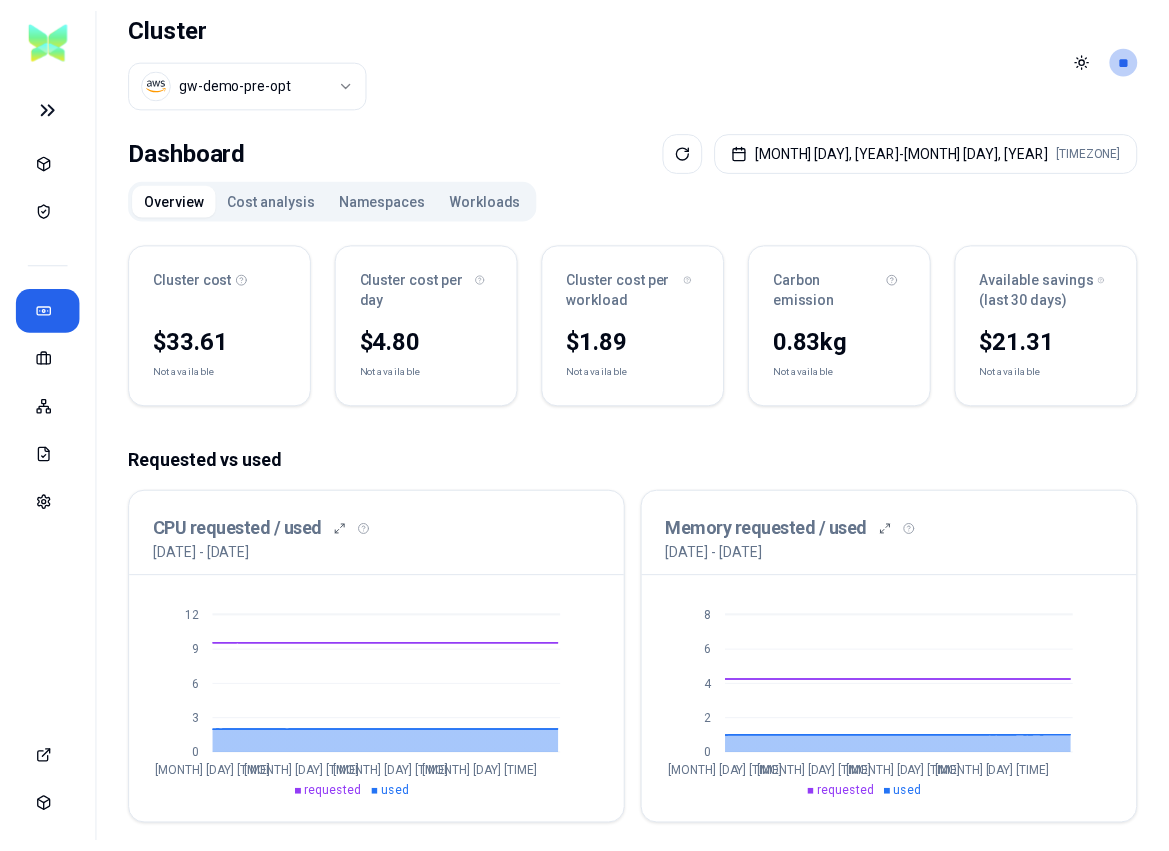 scroll, scrollTop: 0, scrollLeft: 0, axis: both 